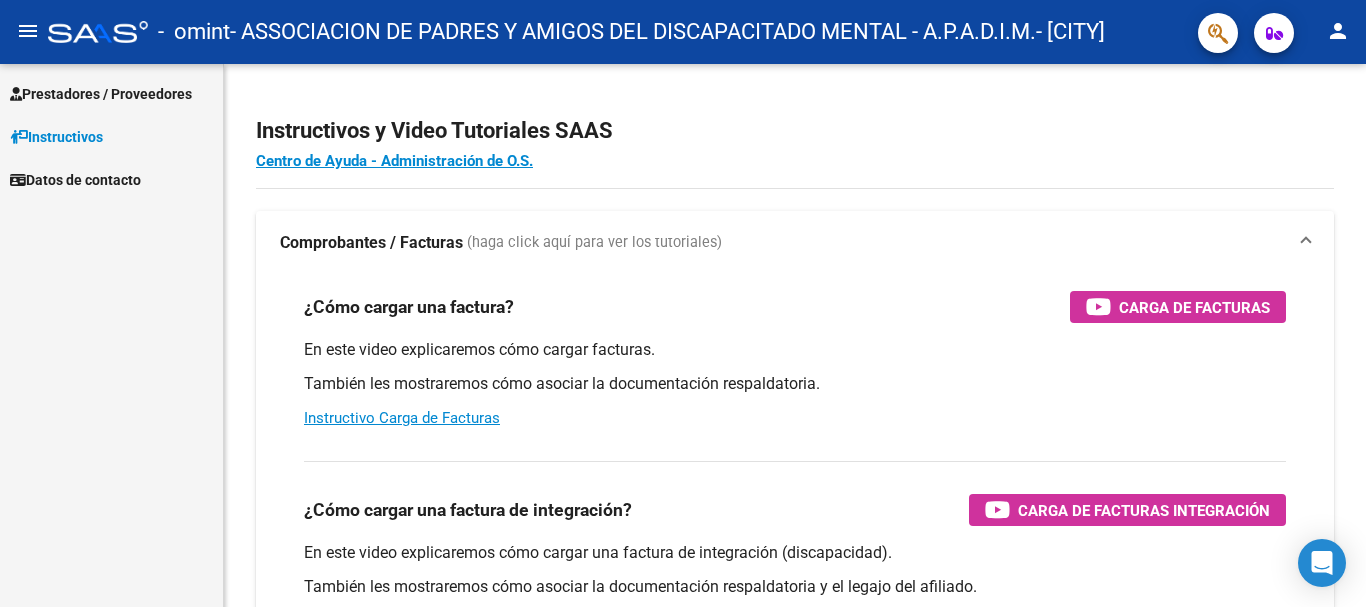 scroll, scrollTop: 0, scrollLeft: 0, axis: both 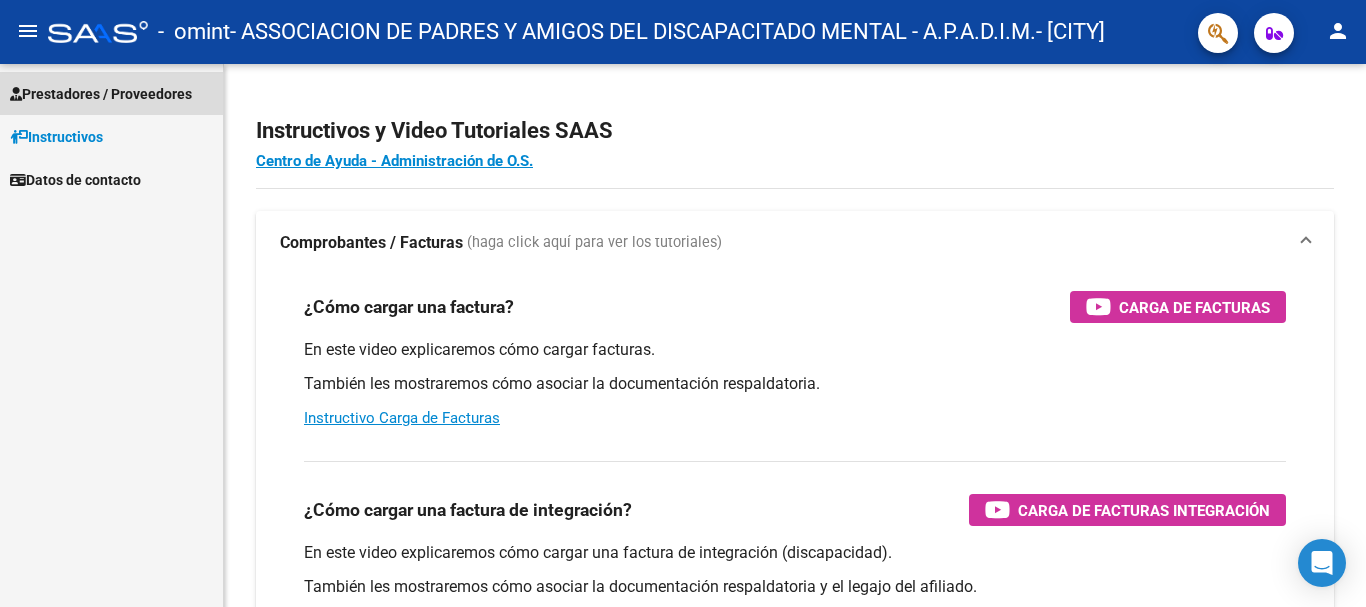 click on "Prestadores / Proveedores" at bounding box center (101, 94) 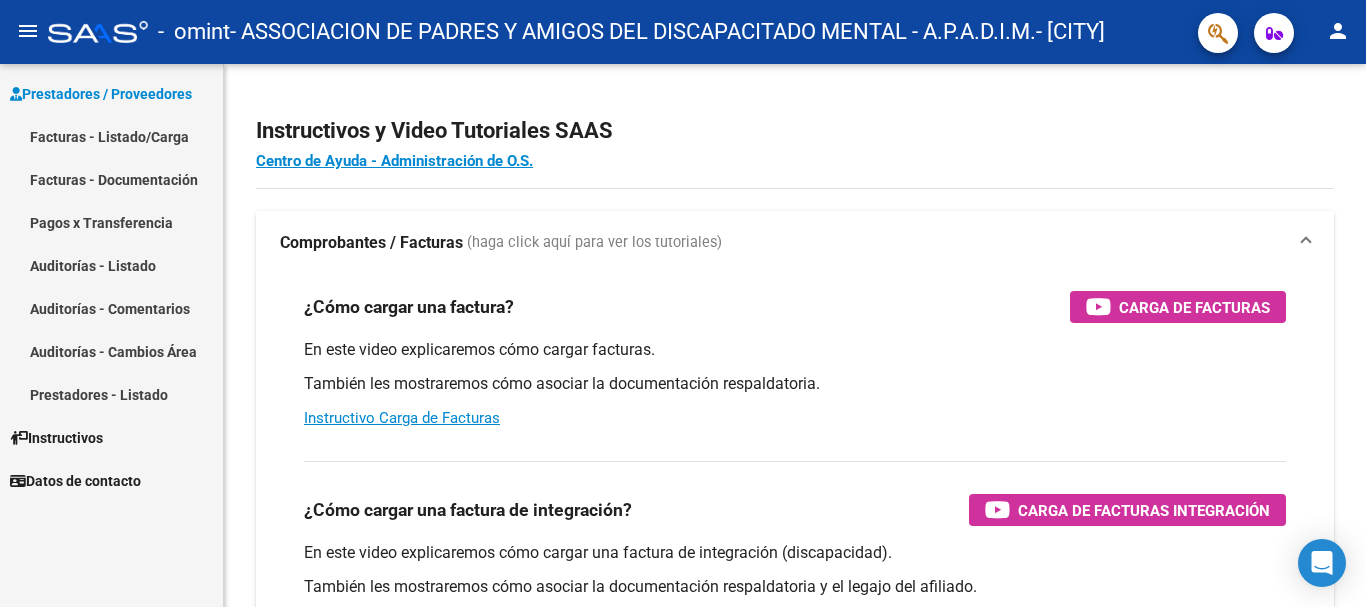 click on "Facturas - Listado/Carga" at bounding box center [111, 136] 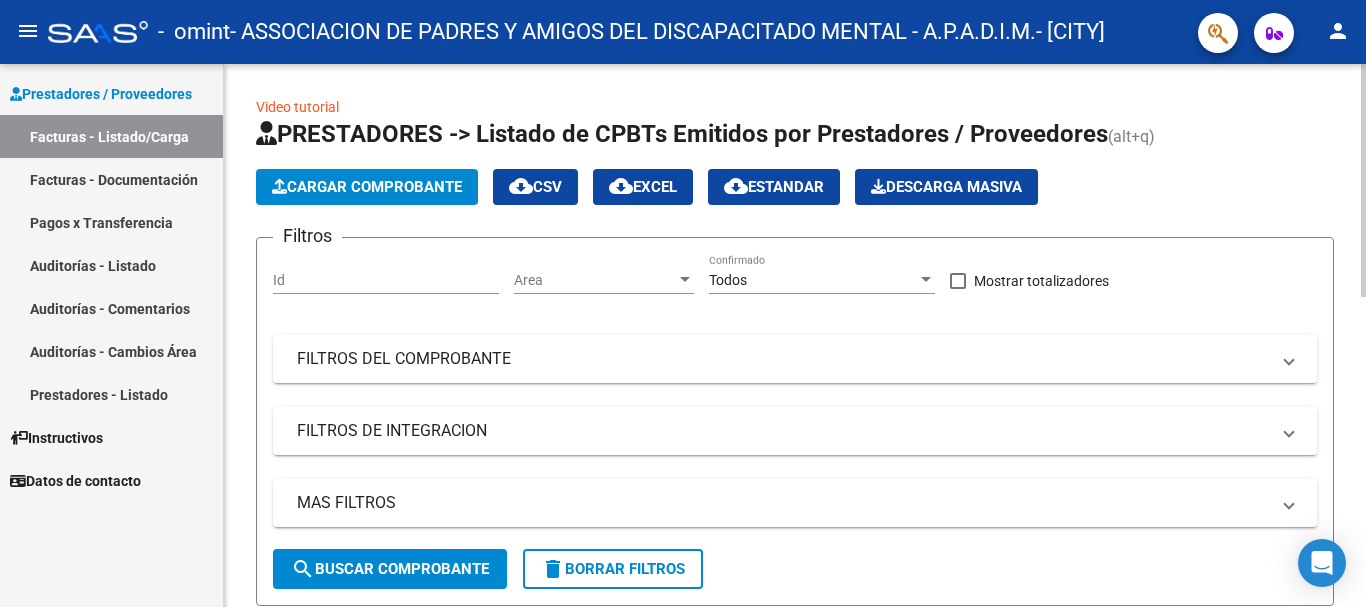 click on "Cargar Comprobante" 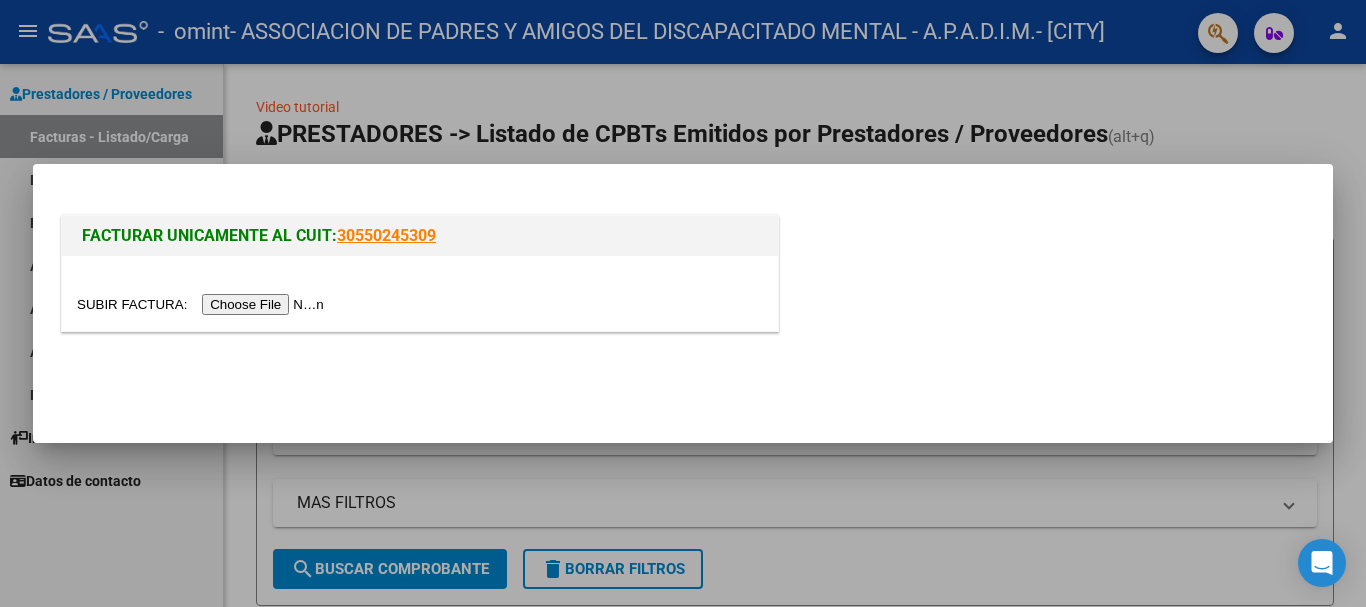 click at bounding box center (203, 304) 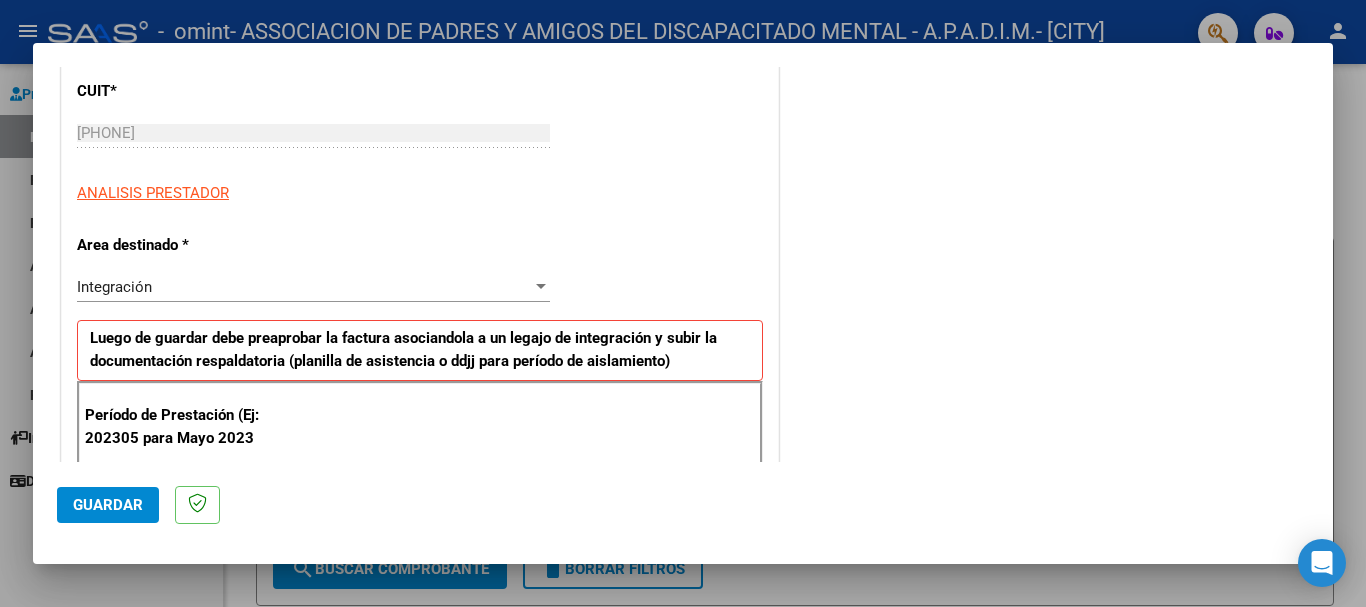 scroll, scrollTop: 533, scrollLeft: 0, axis: vertical 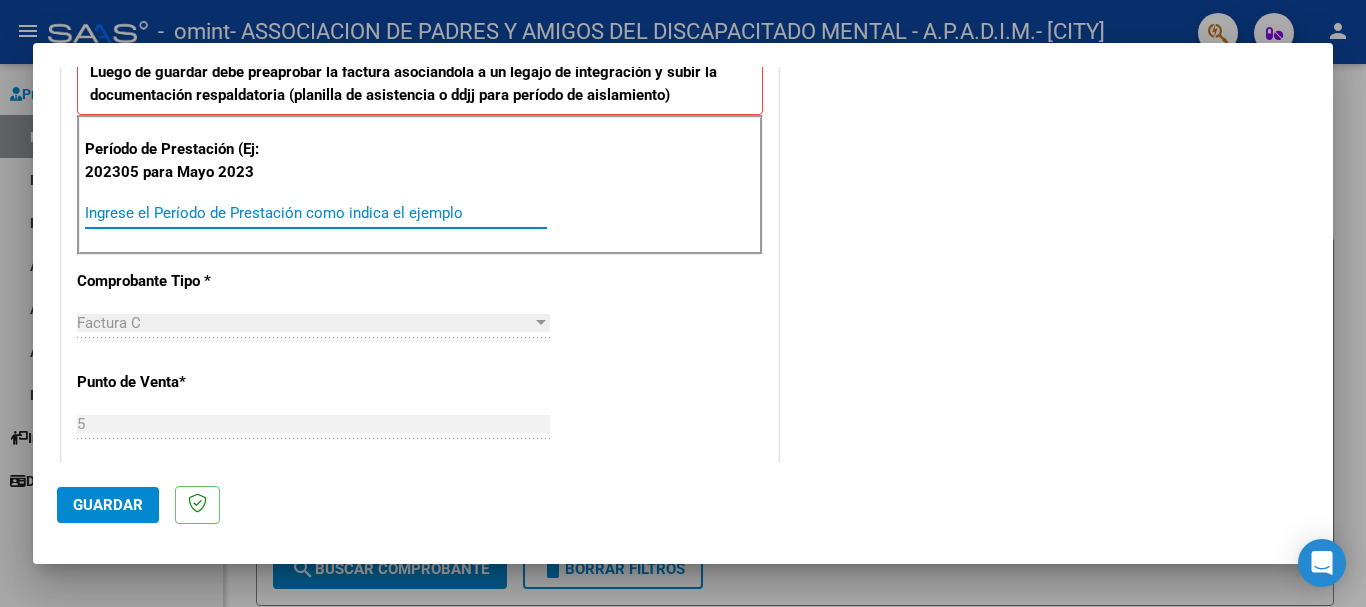 click on "Ingrese el Período de Prestación como indica el ejemplo" at bounding box center [316, 213] 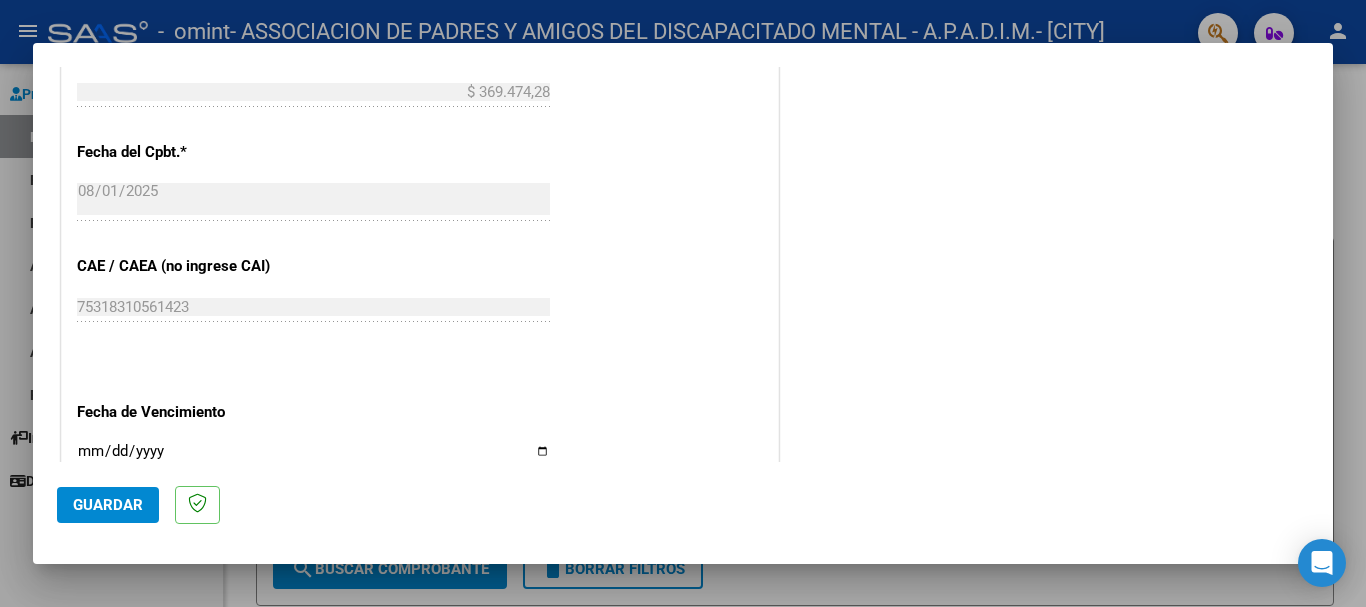 scroll, scrollTop: 1327, scrollLeft: 0, axis: vertical 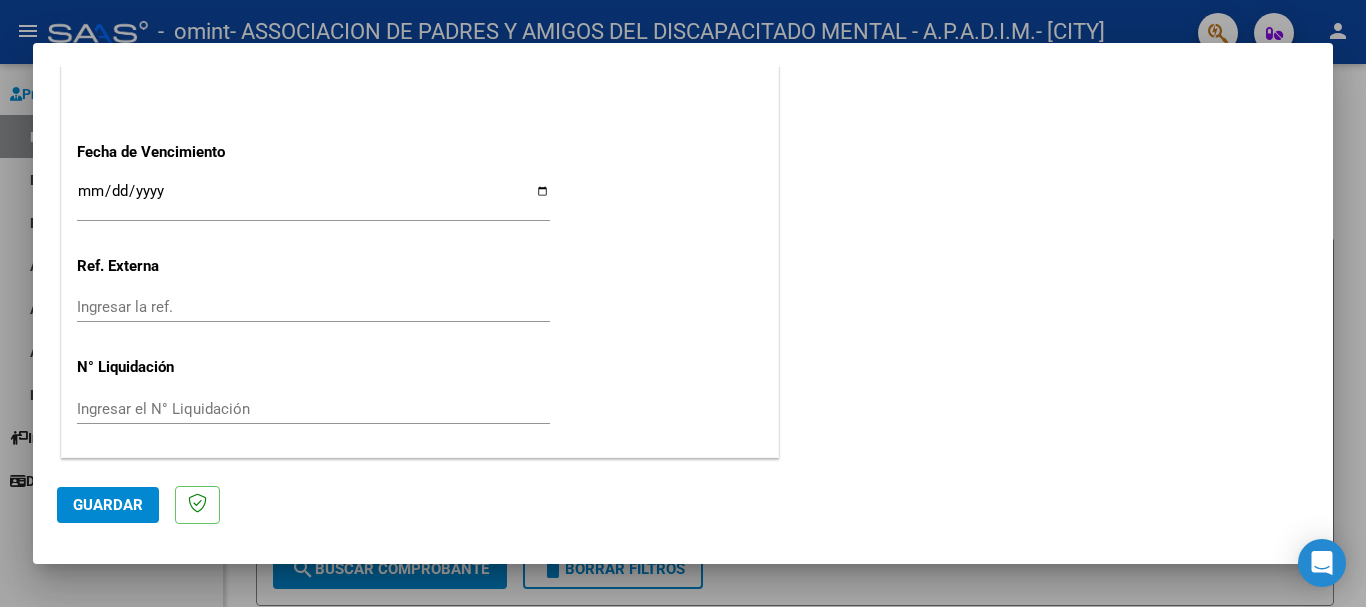 type on "202507" 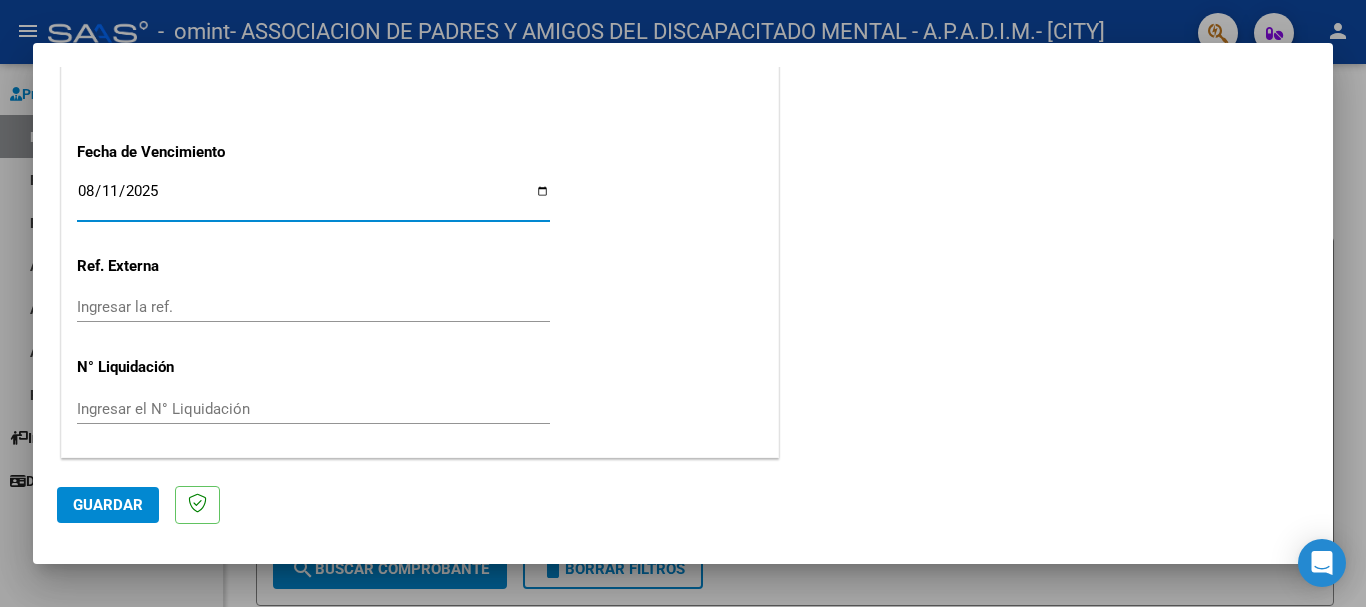 type on "2025-08-11" 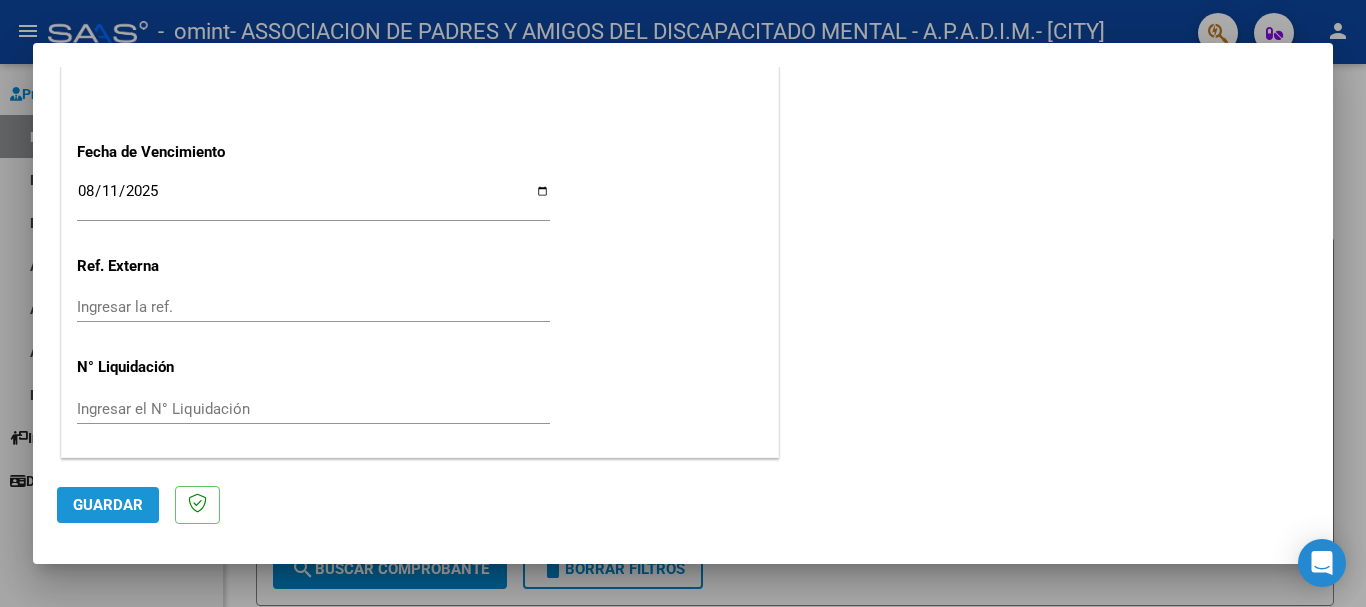 click on "Guardar" 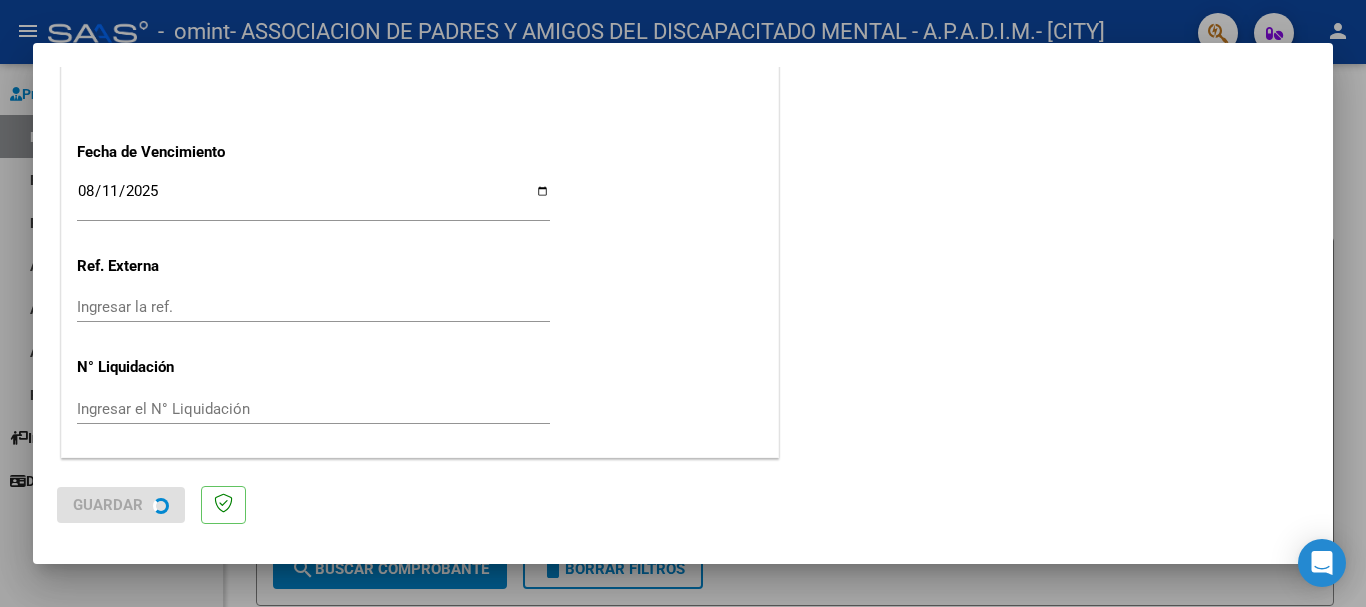 scroll, scrollTop: 0, scrollLeft: 0, axis: both 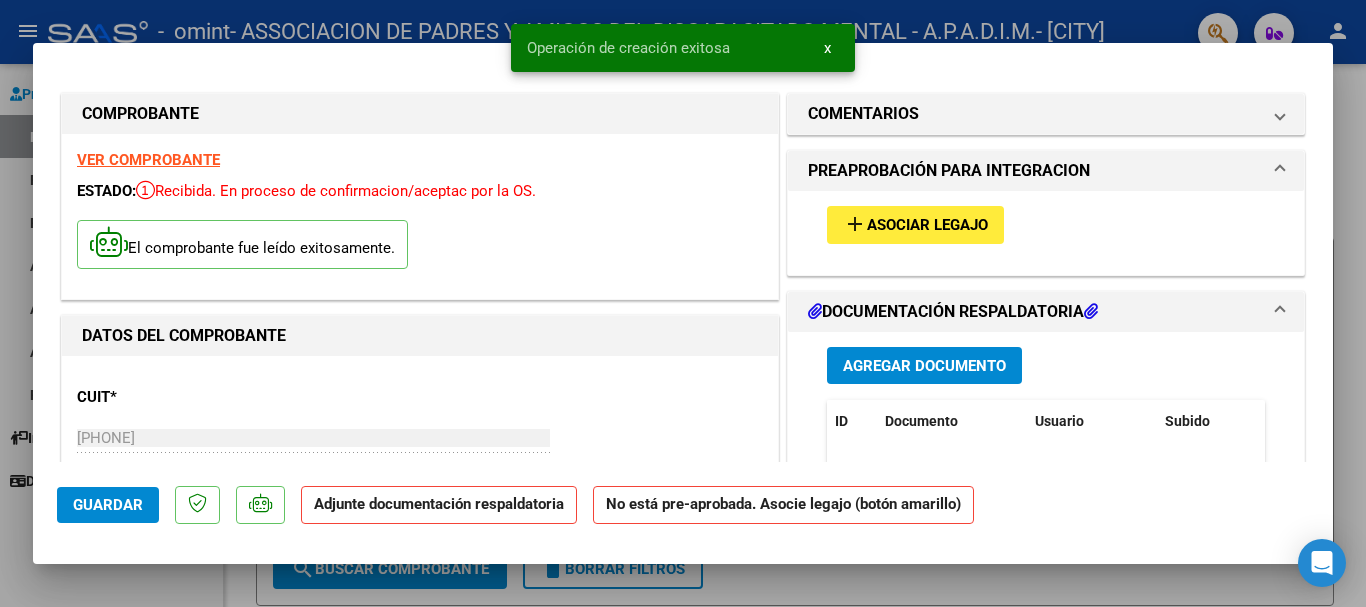 click on "Asociar Legajo" at bounding box center (927, 226) 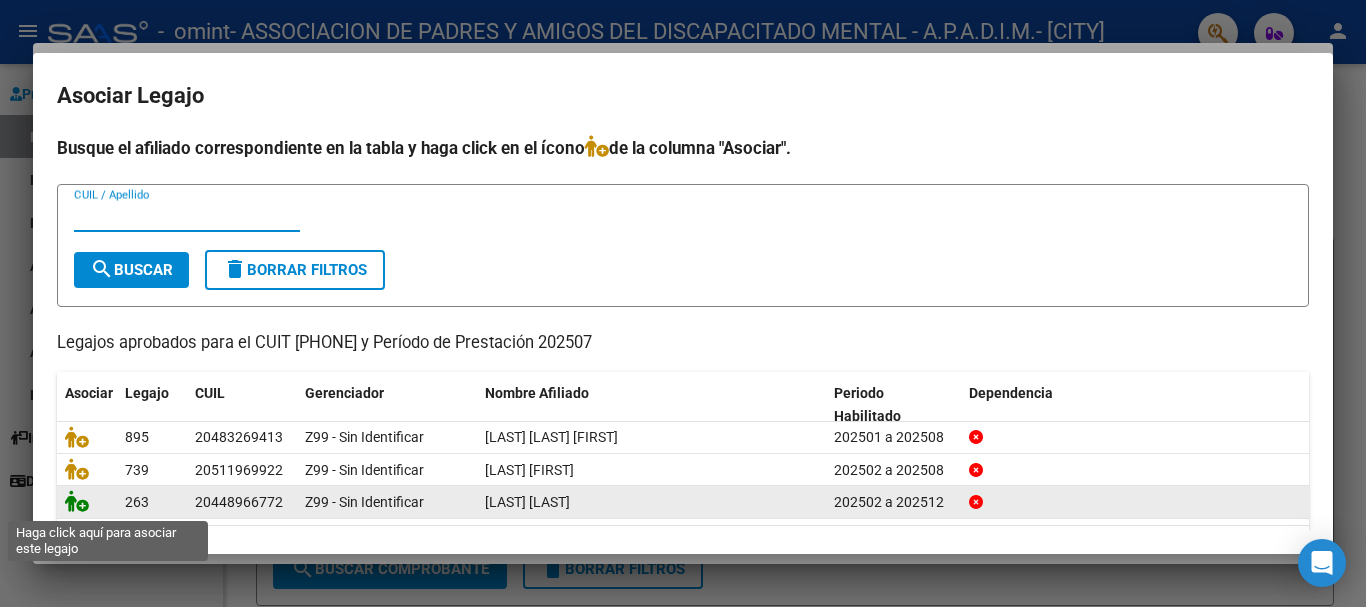 click 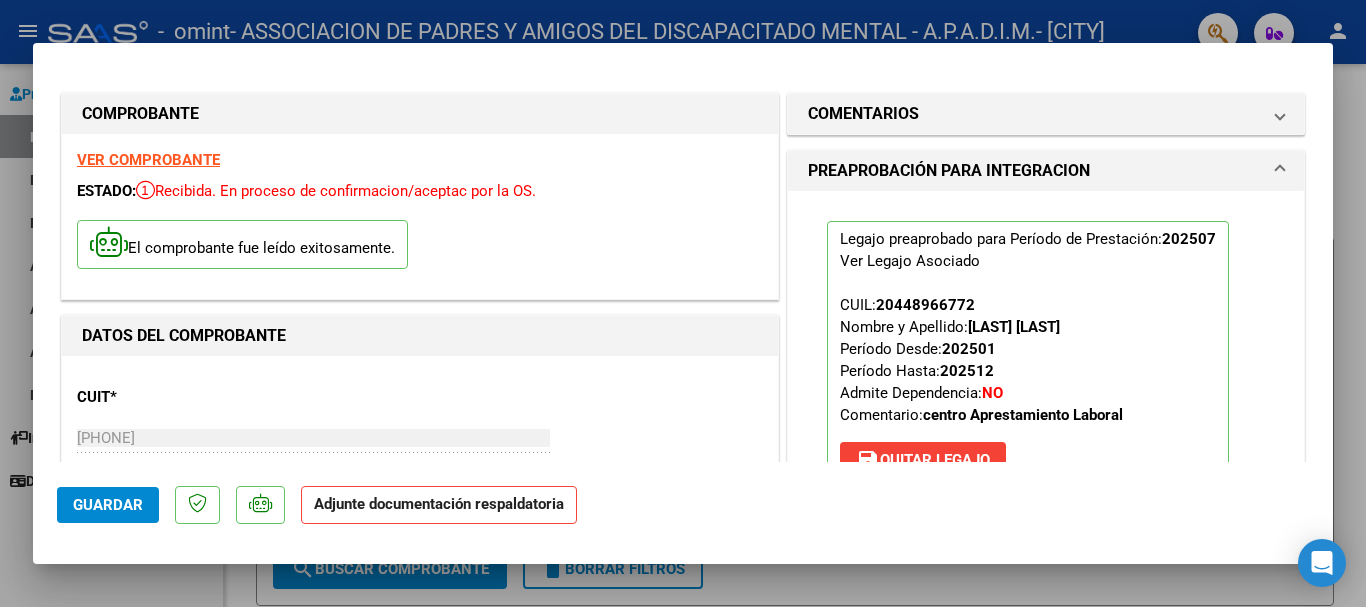 scroll, scrollTop: 267, scrollLeft: 0, axis: vertical 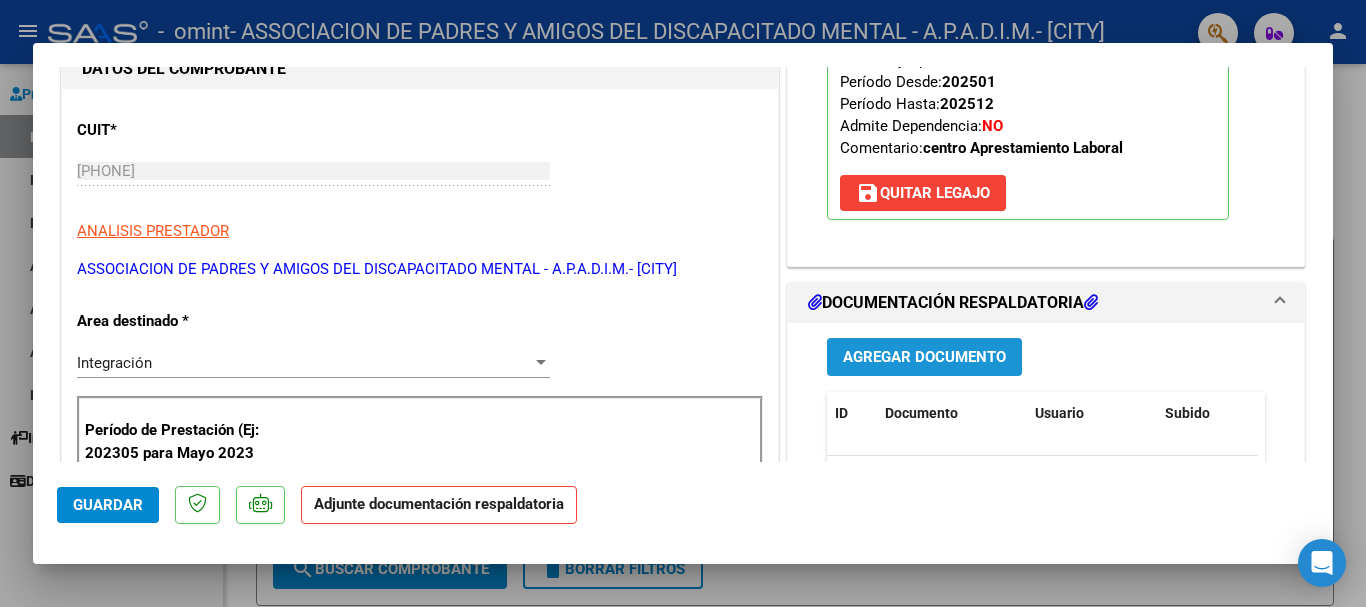click on "Agregar Documento" at bounding box center (924, 356) 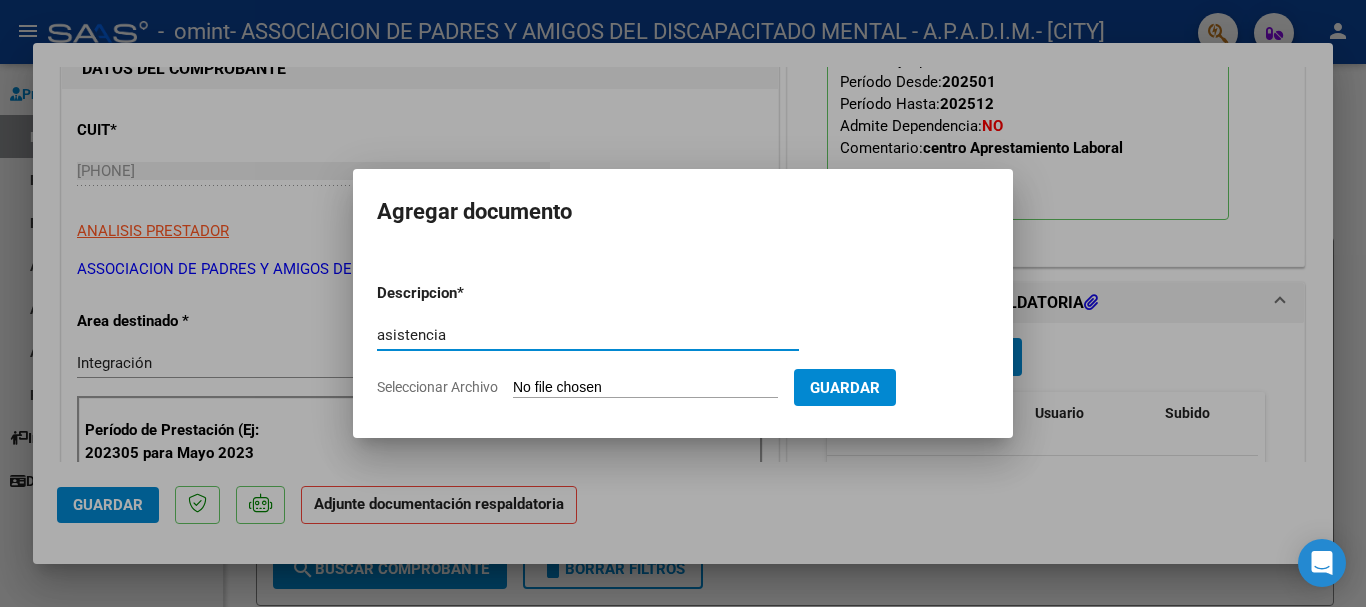 type on "asistencia" 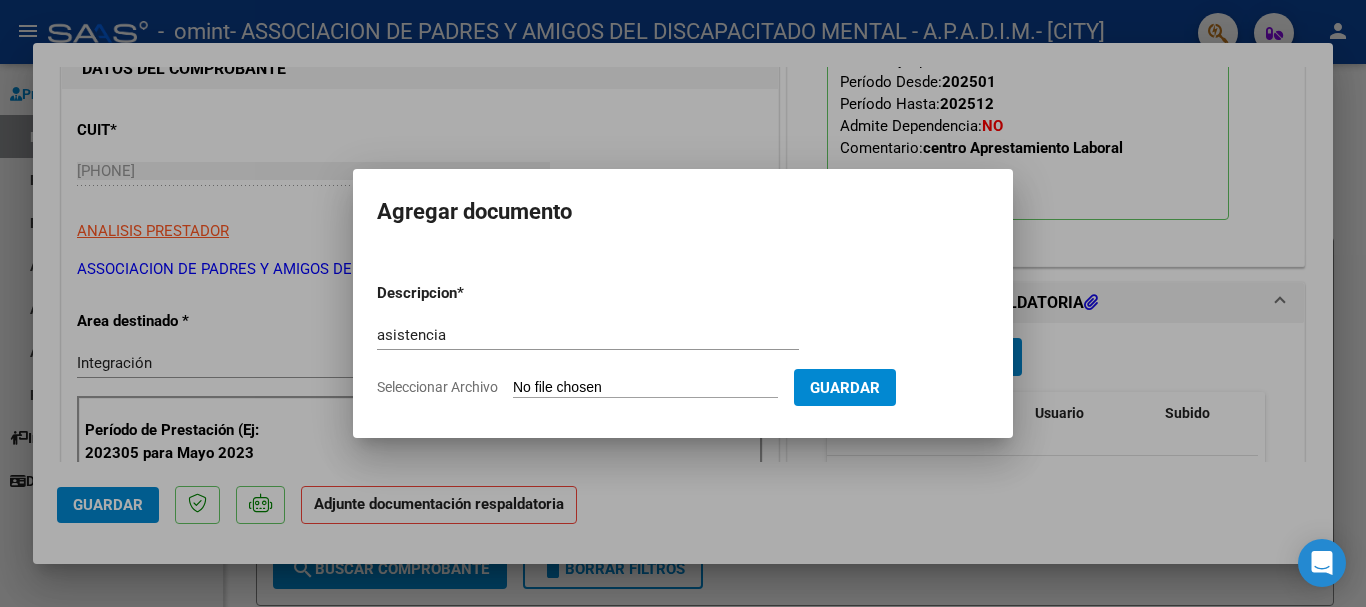 type on "C:\fakepath\ASIST.pdf" 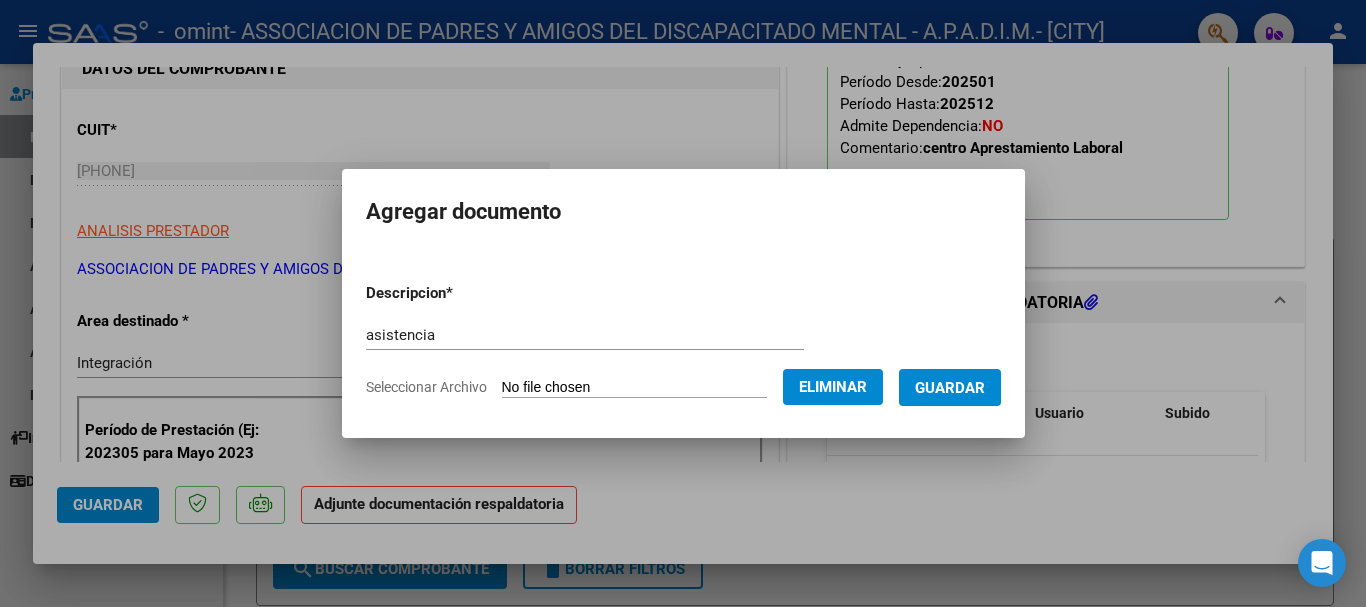 click on "Guardar" at bounding box center (950, 387) 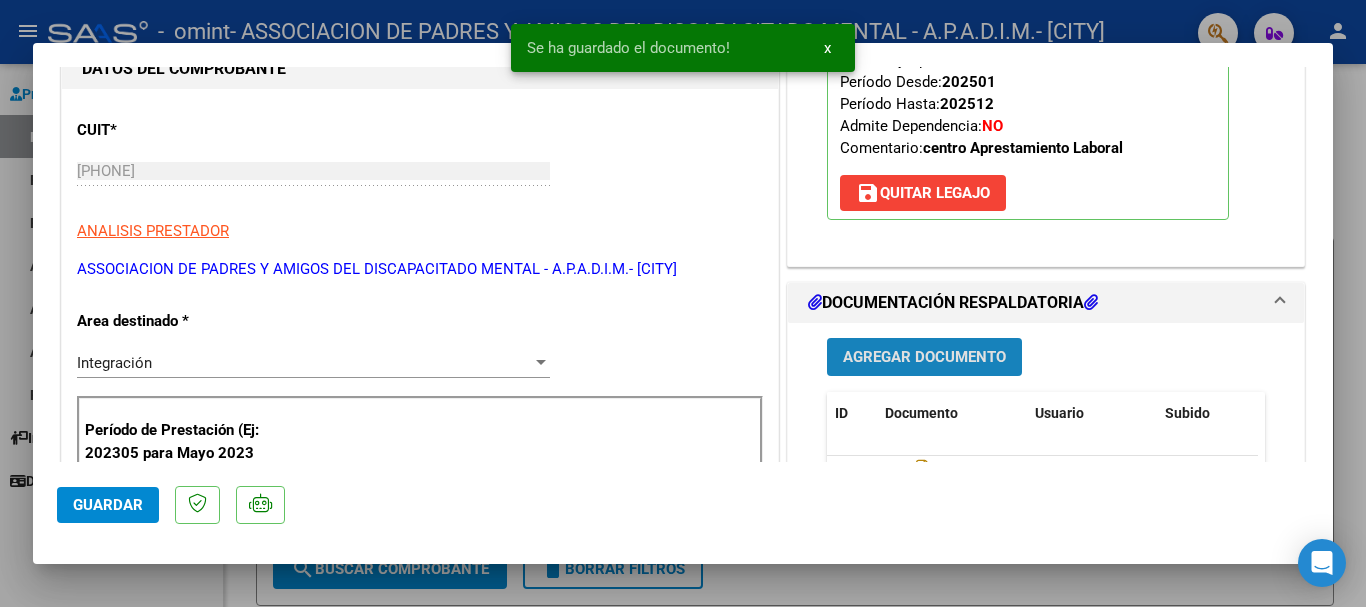 click on "Agregar Documento" at bounding box center [924, 358] 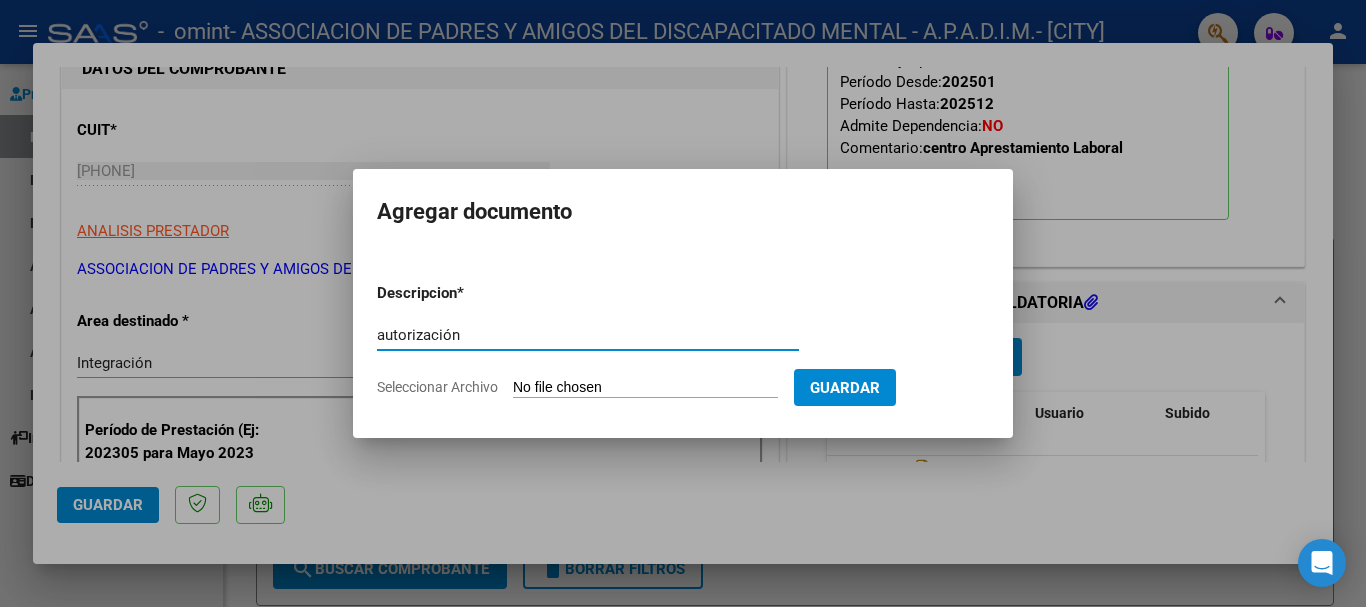 type on "autorización" 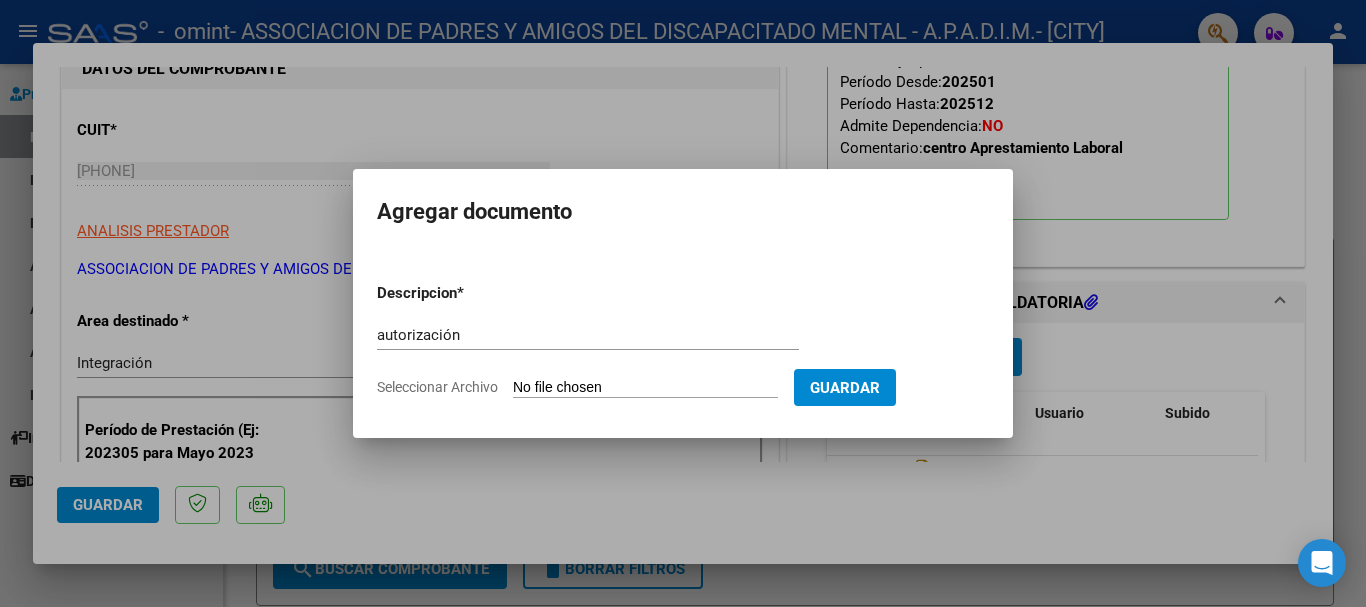 type on "C:\fakepath\AUT [LAST] [LAST] [FIRST] 2025.pdf" 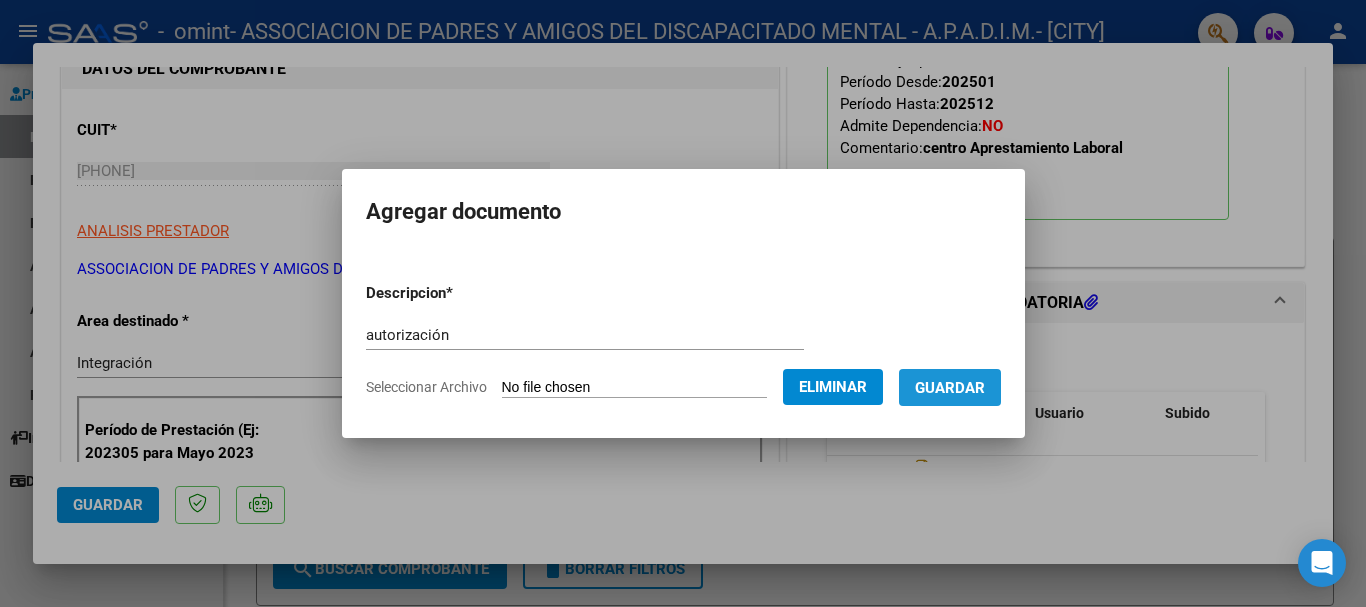click on "Guardar" at bounding box center [950, 387] 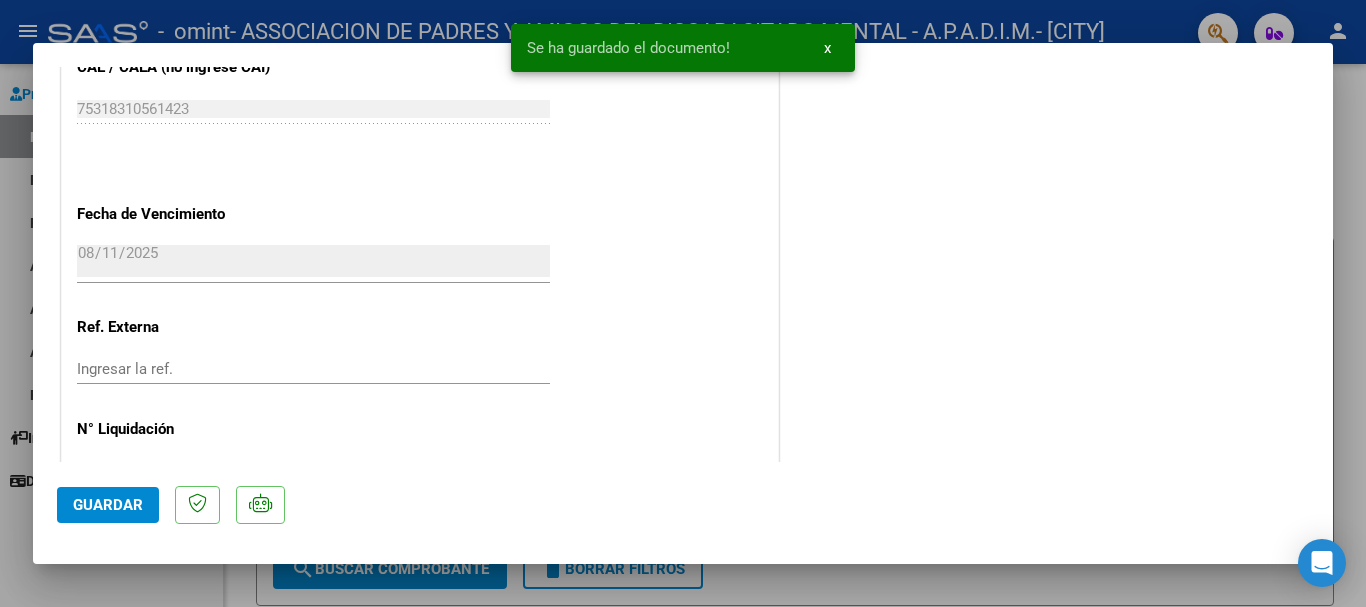 scroll, scrollTop: 1395, scrollLeft: 0, axis: vertical 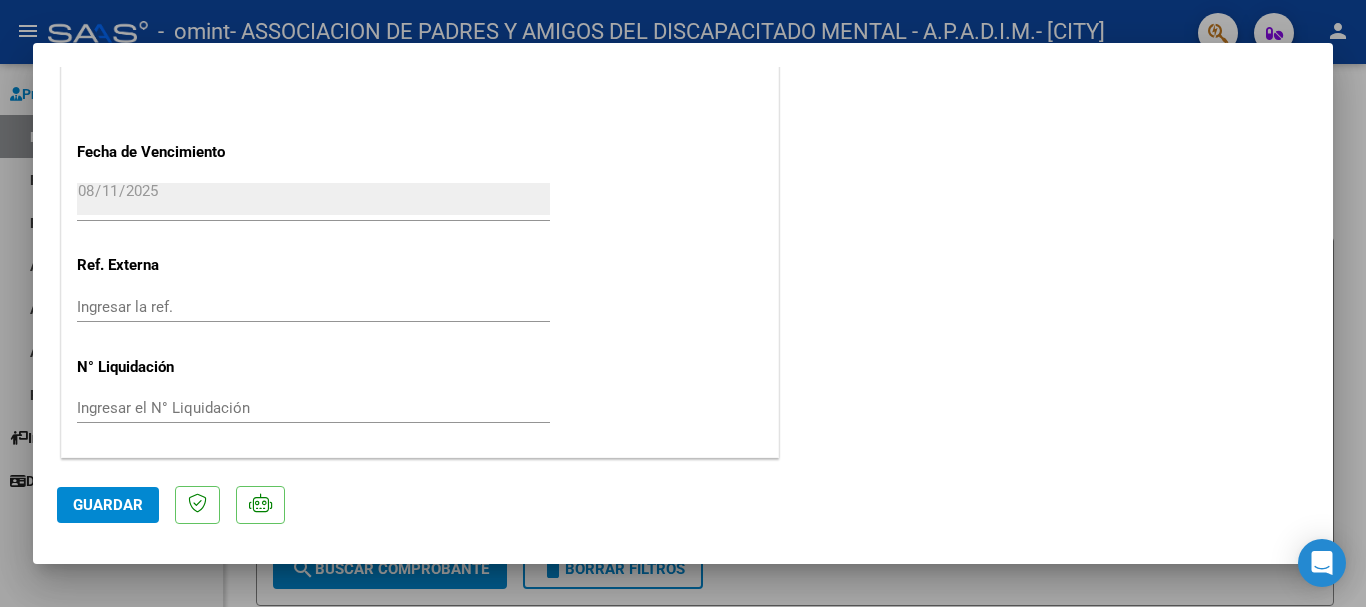 click on "Guardar" 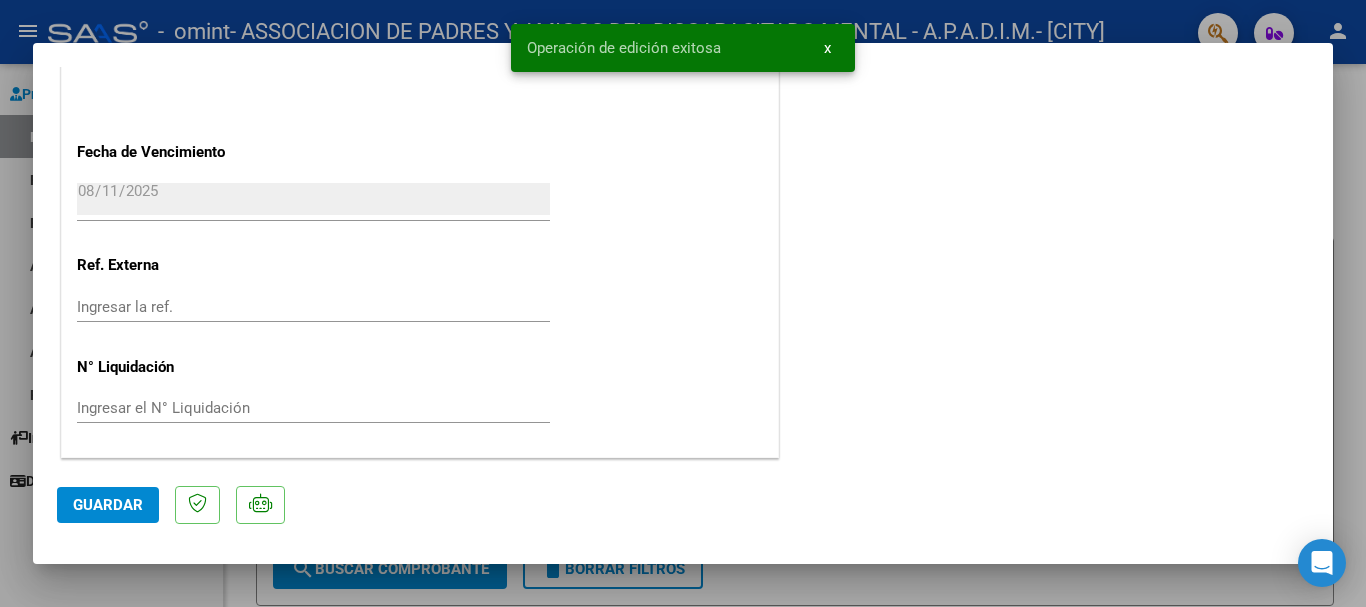 click at bounding box center (683, 303) 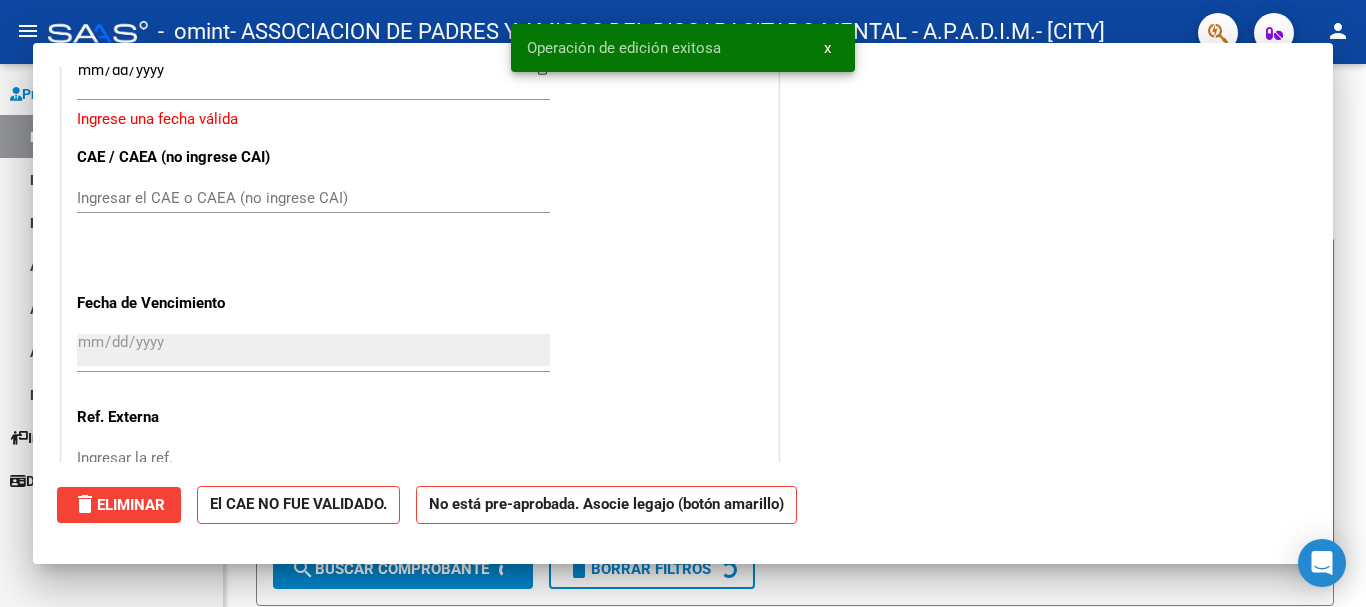 scroll, scrollTop: 0, scrollLeft: 0, axis: both 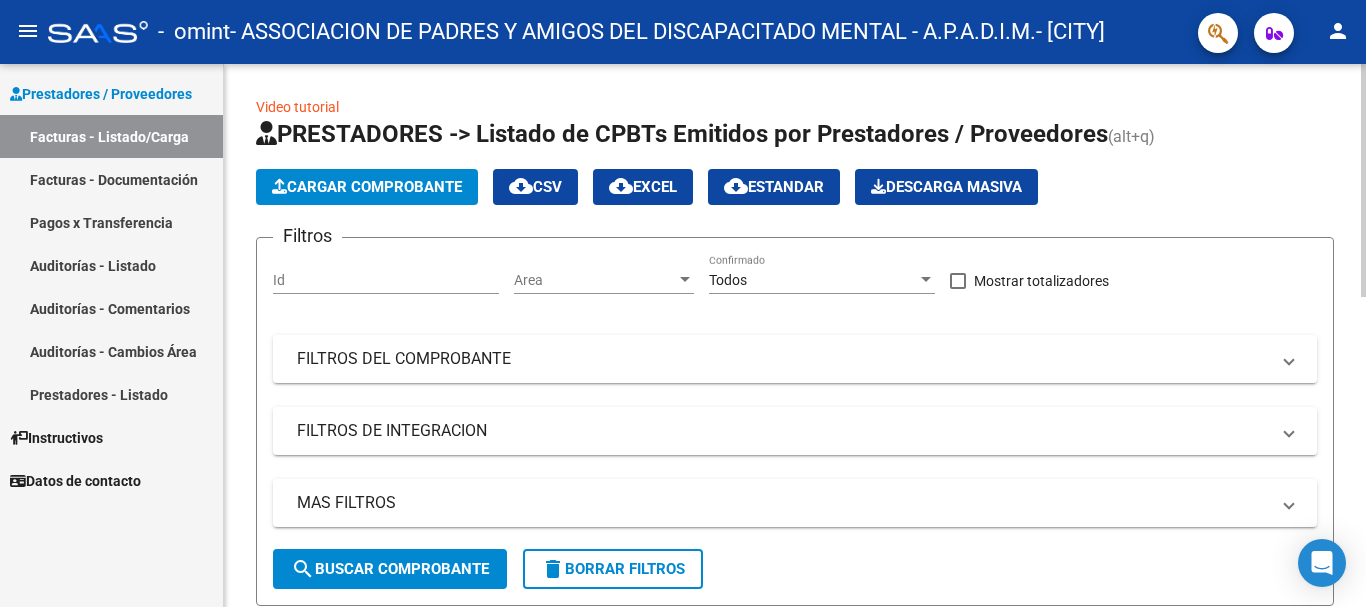 click on "Cargar Comprobante" 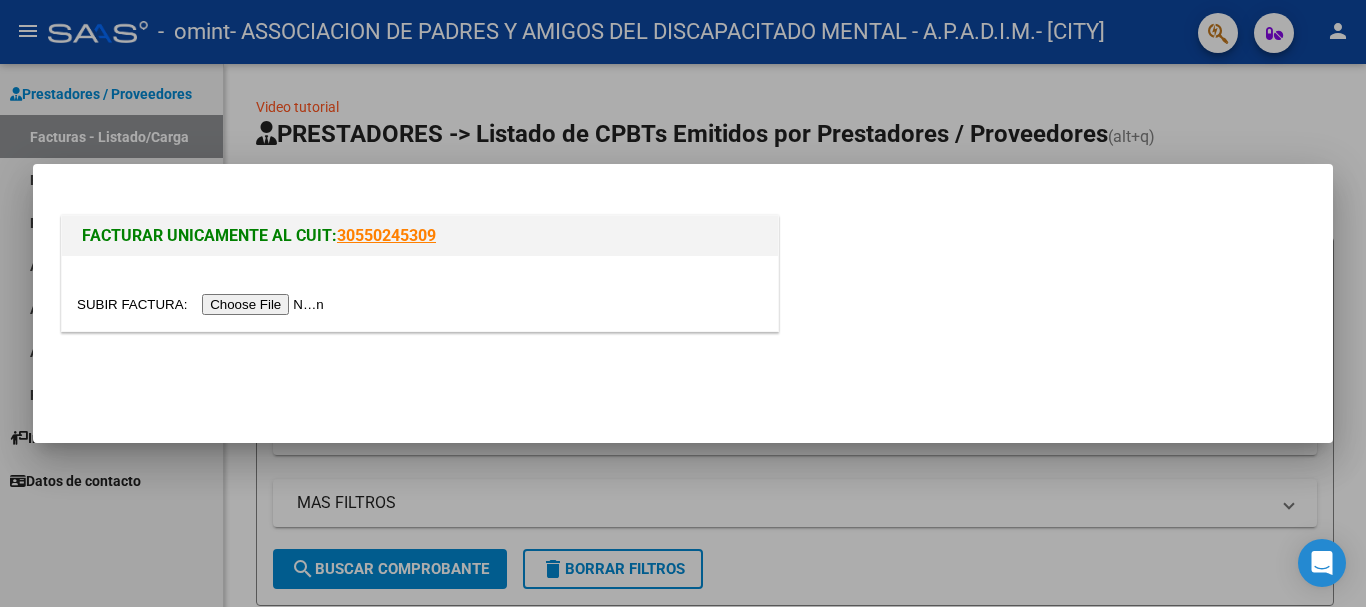 click at bounding box center (203, 304) 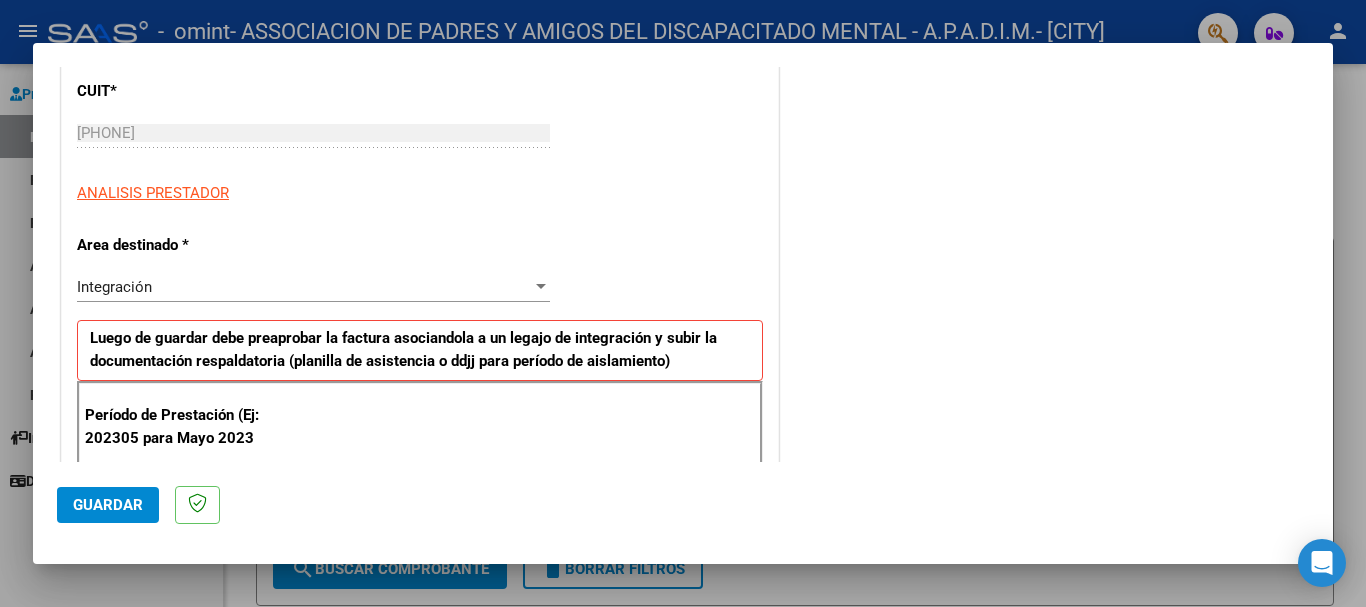 scroll, scrollTop: 533, scrollLeft: 0, axis: vertical 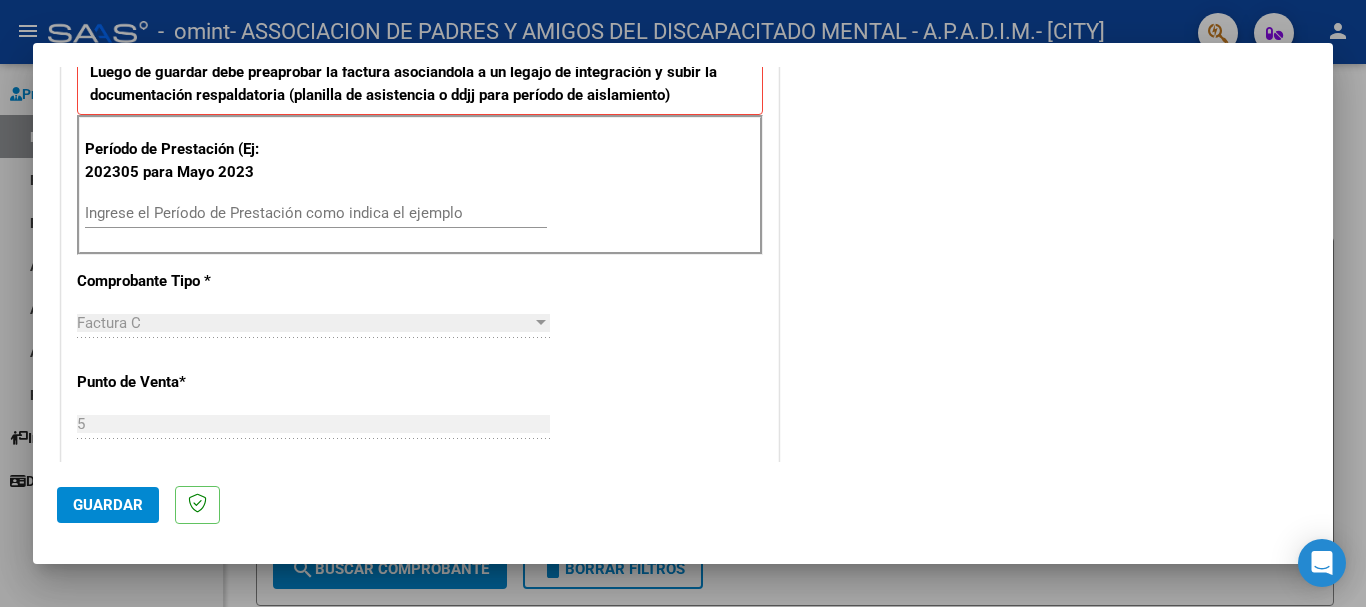 click on "Ingrese el Período de Prestación como indica el ejemplo" at bounding box center (316, 213) 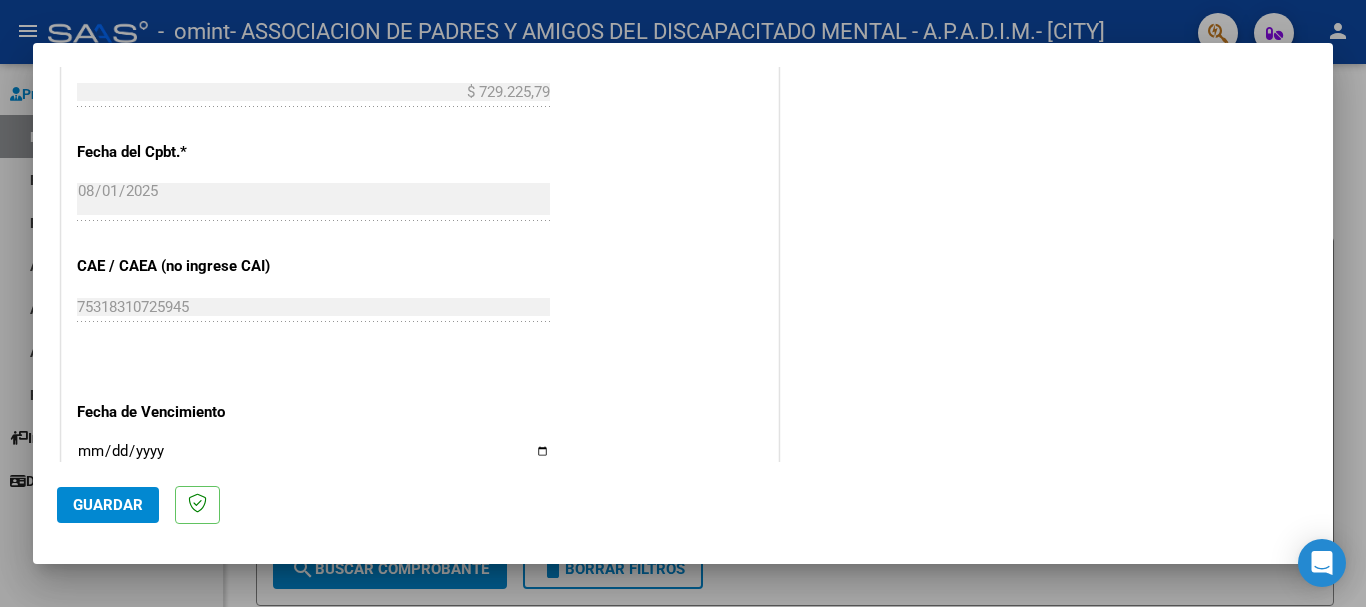 scroll, scrollTop: 1327, scrollLeft: 0, axis: vertical 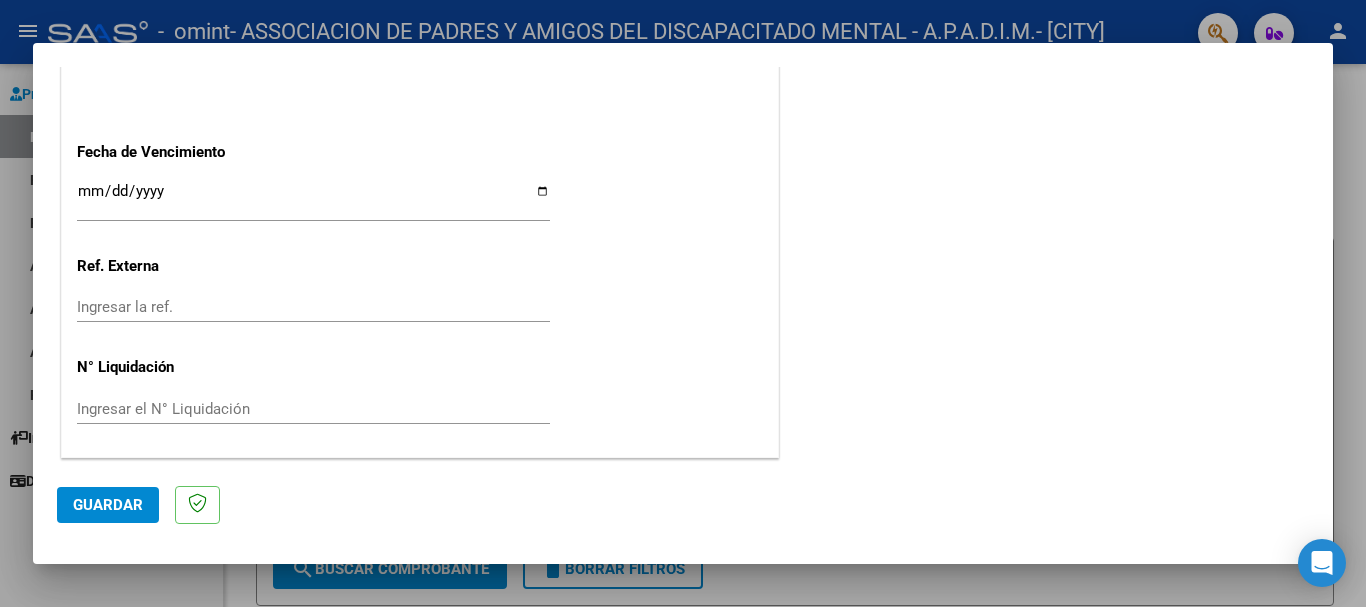 type on "202507" 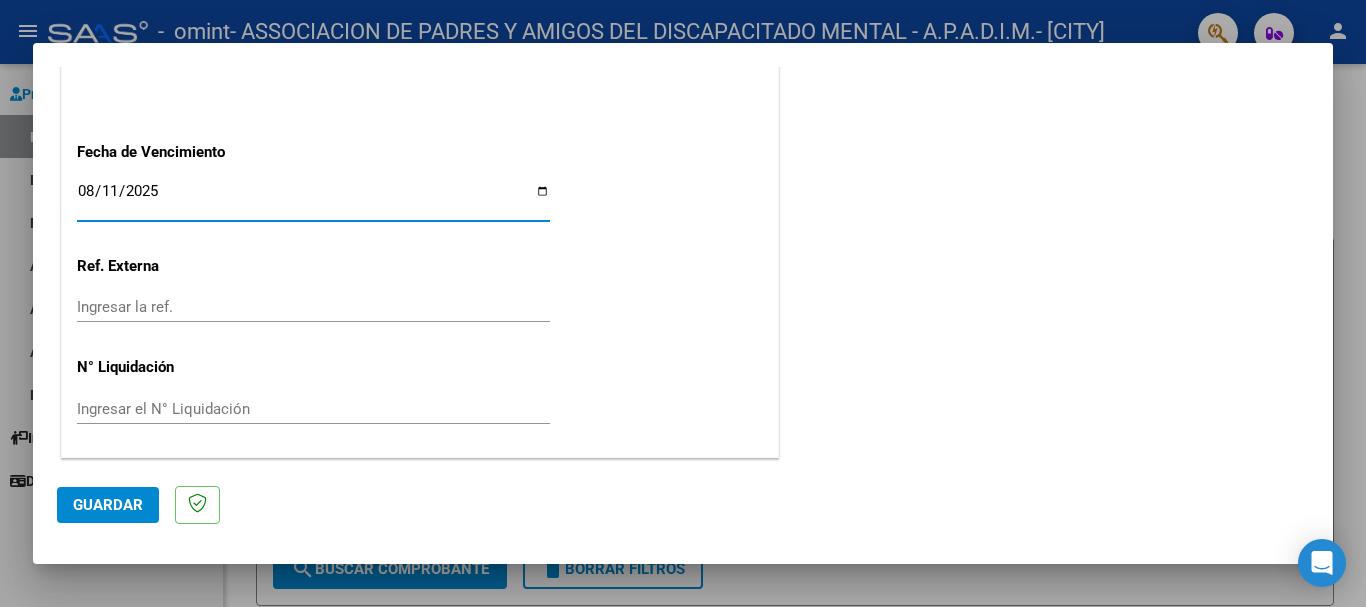 type on "2025-08-11" 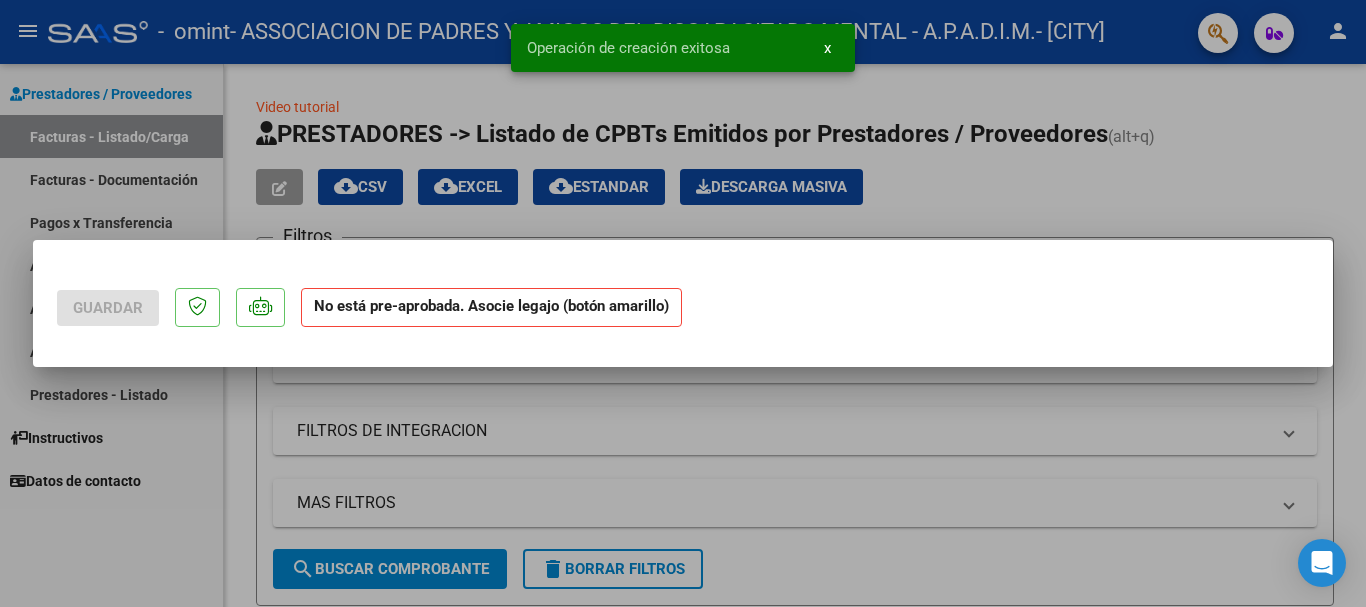 scroll, scrollTop: 0, scrollLeft: 0, axis: both 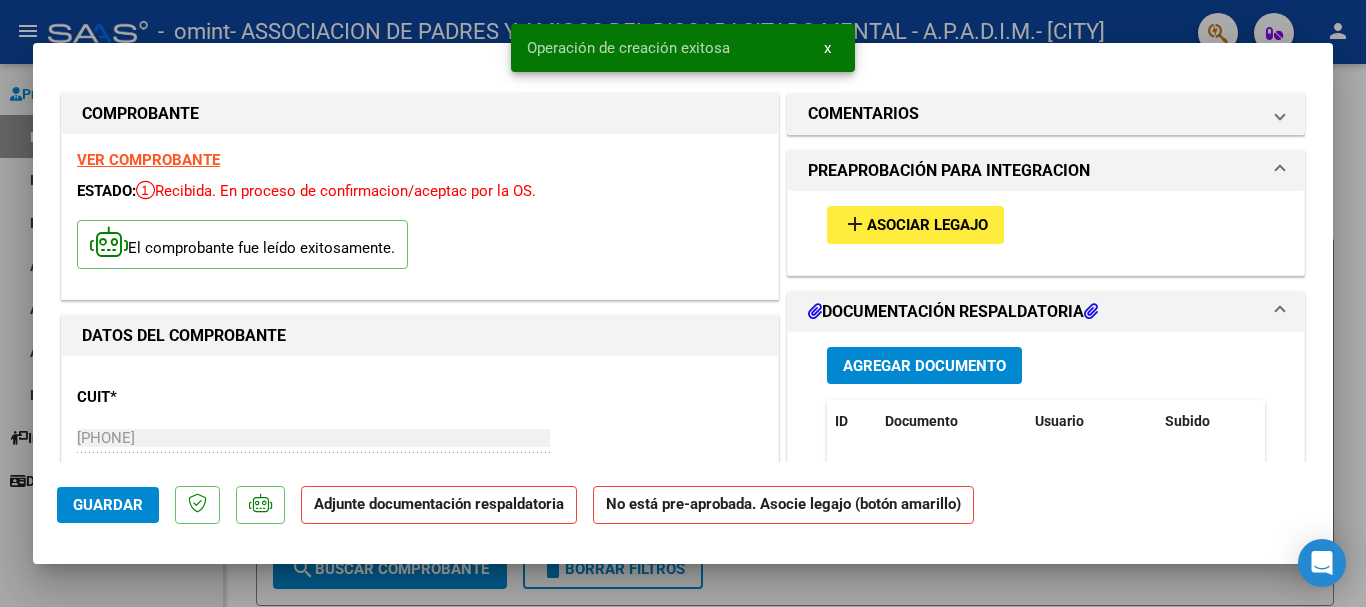 click on "Asociar Legajo" at bounding box center [927, 226] 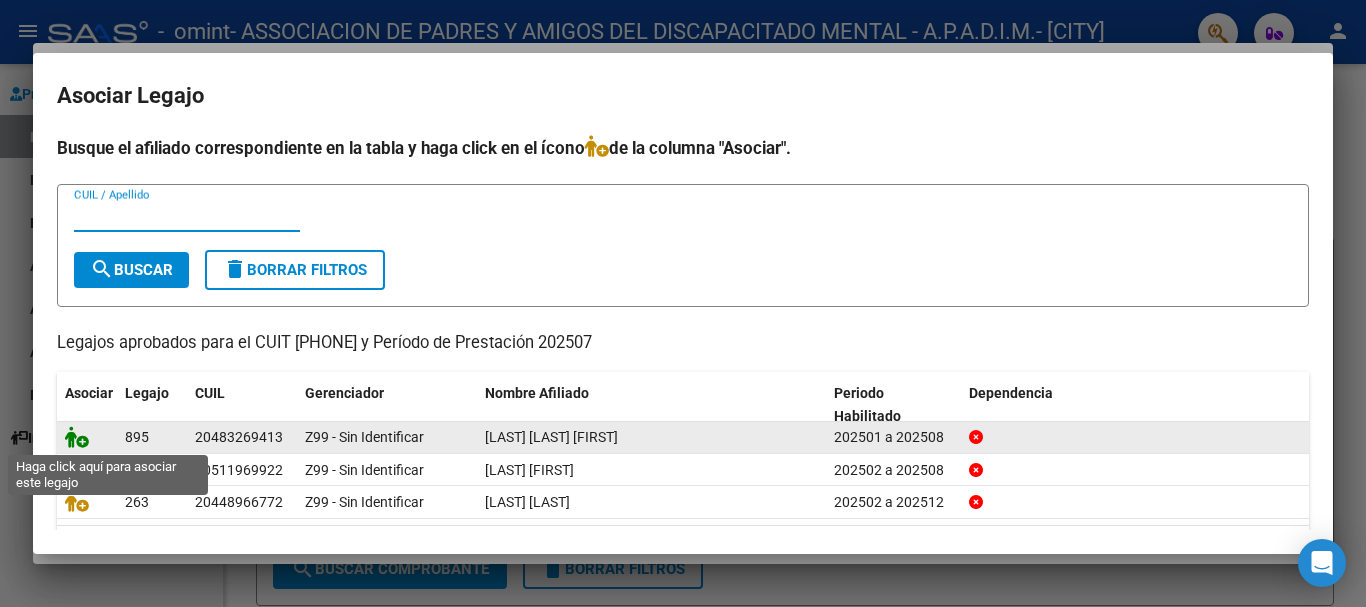 click 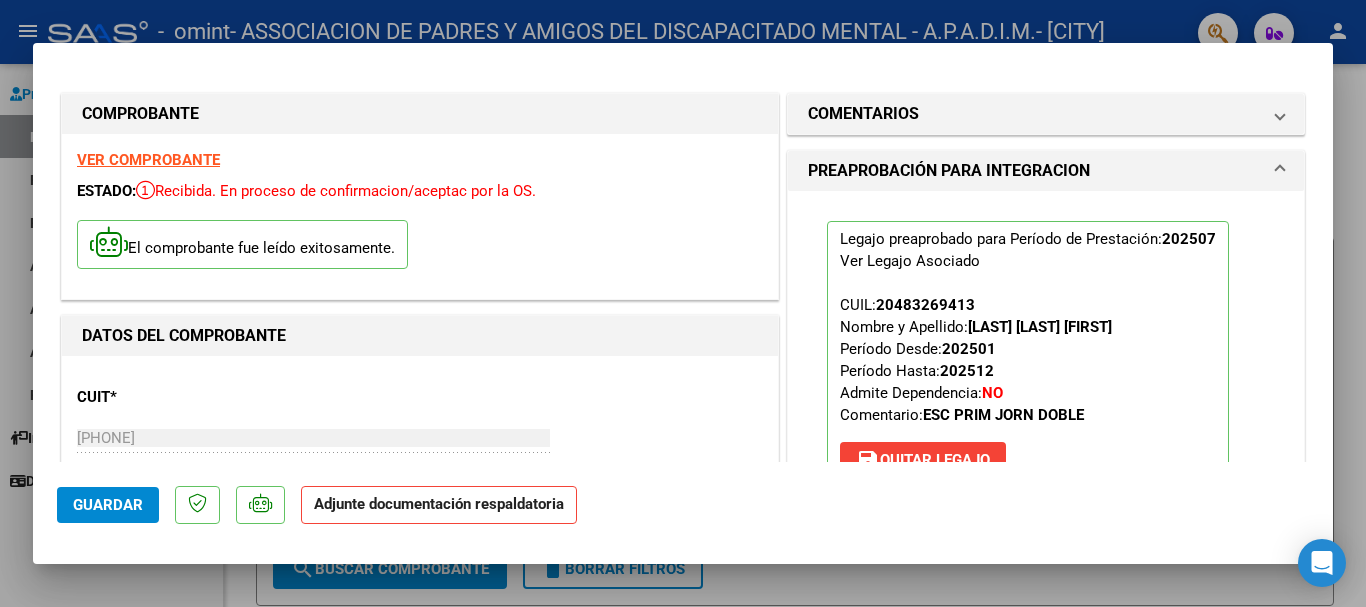 scroll, scrollTop: 267, scrollLeft: 0, axis: vertical 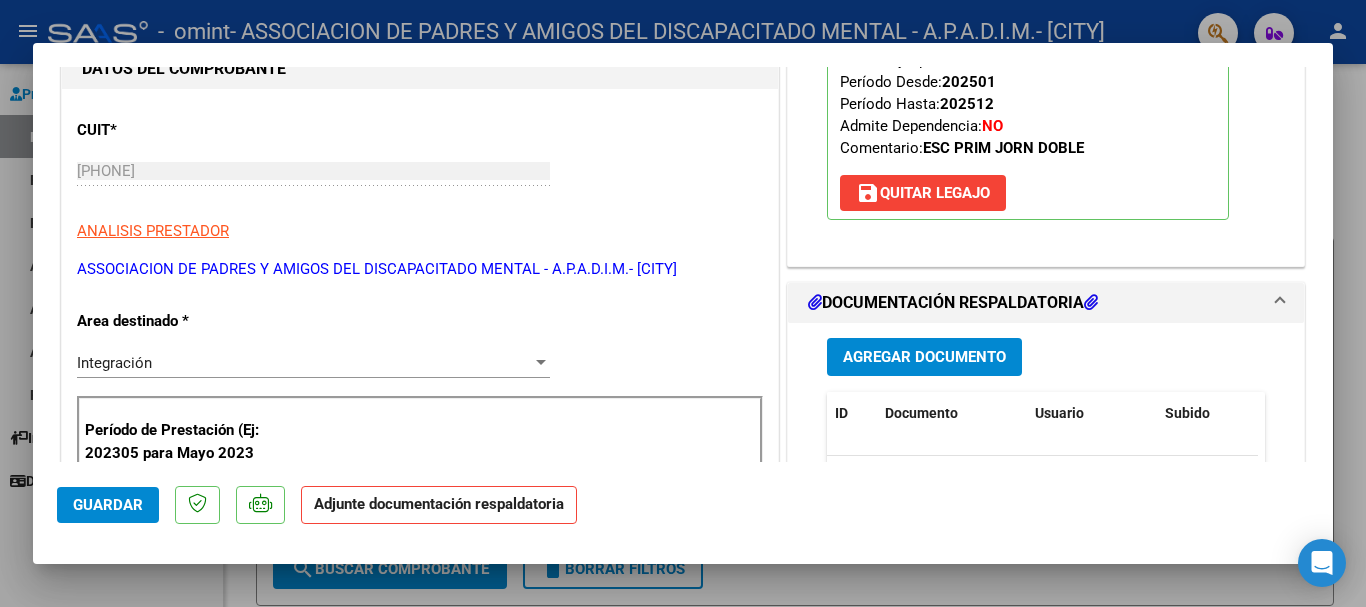 click on "Agregar Documento" at bounding box center [924, 358] 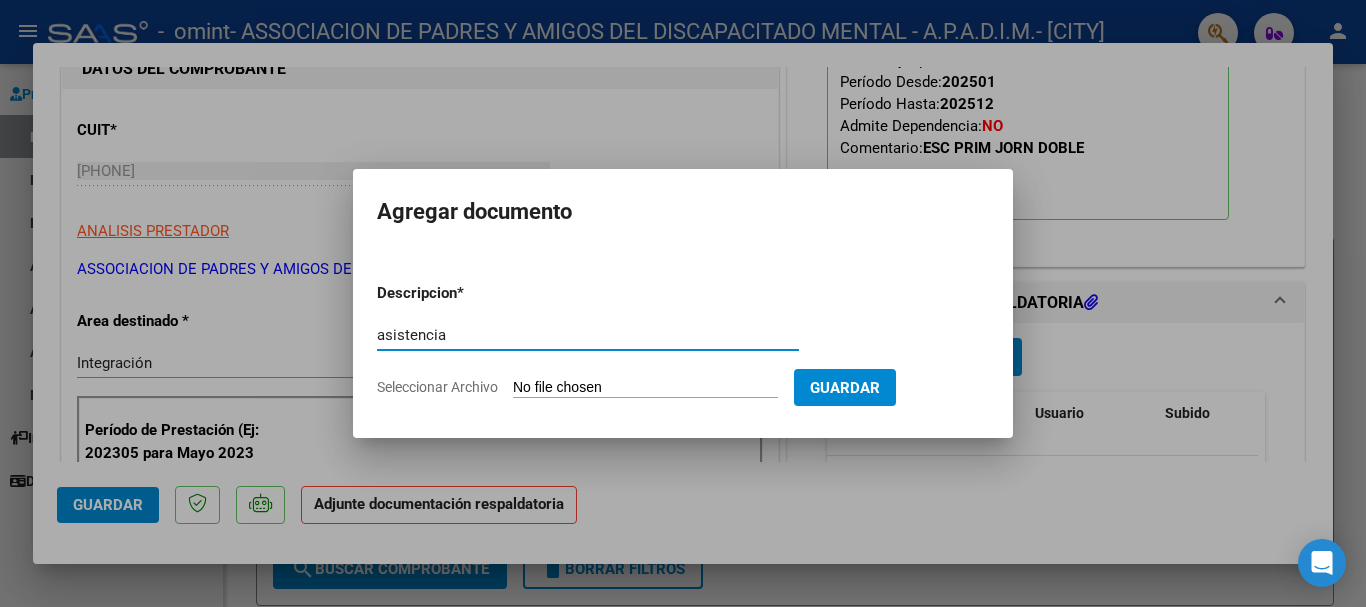 type on "asistencia" 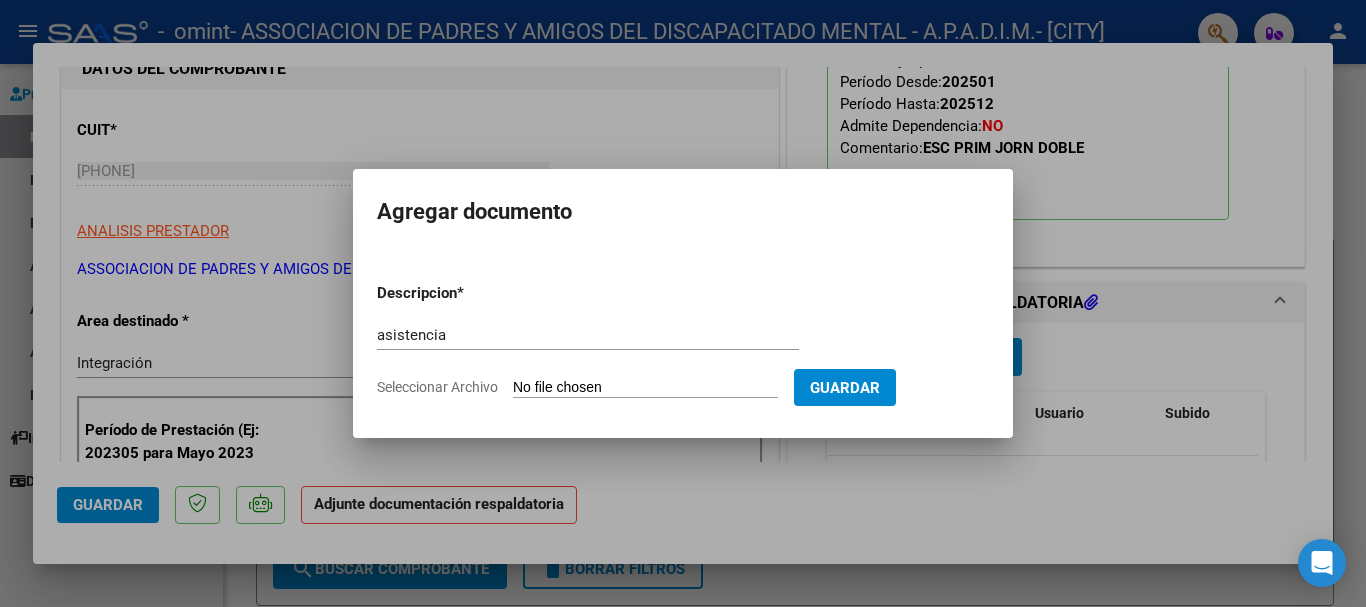 type on "C:\fakepath\ASIST.pdf" 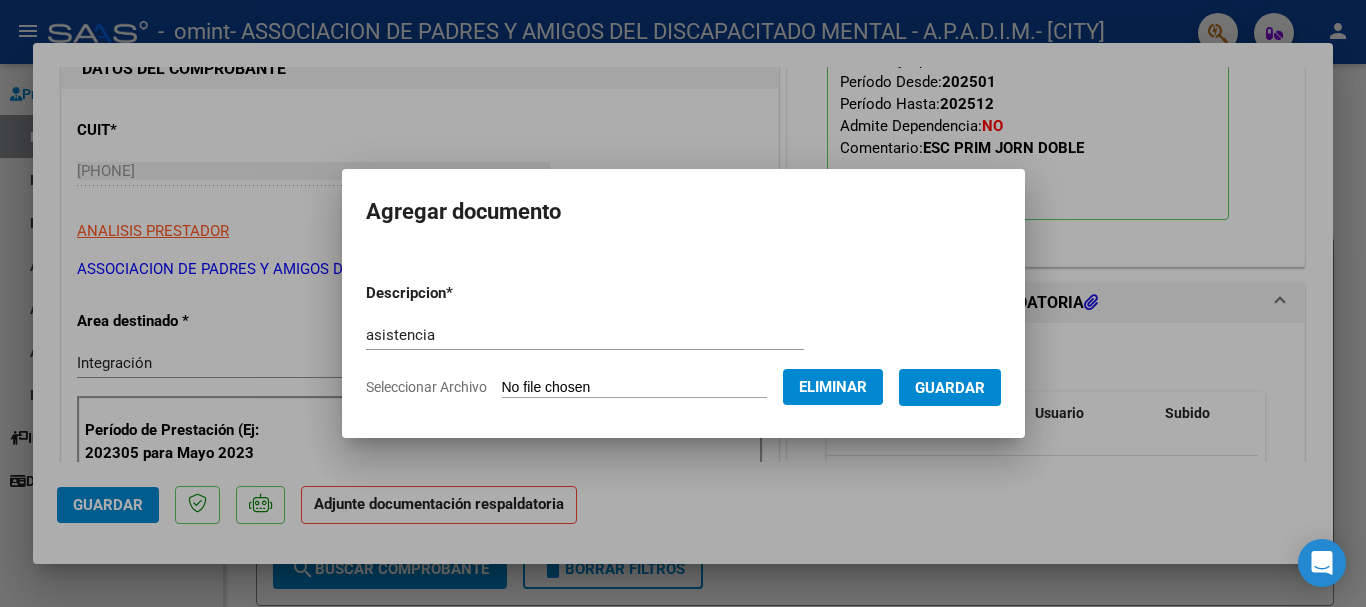 click on "Guardar" at bounding box center [950, 388] 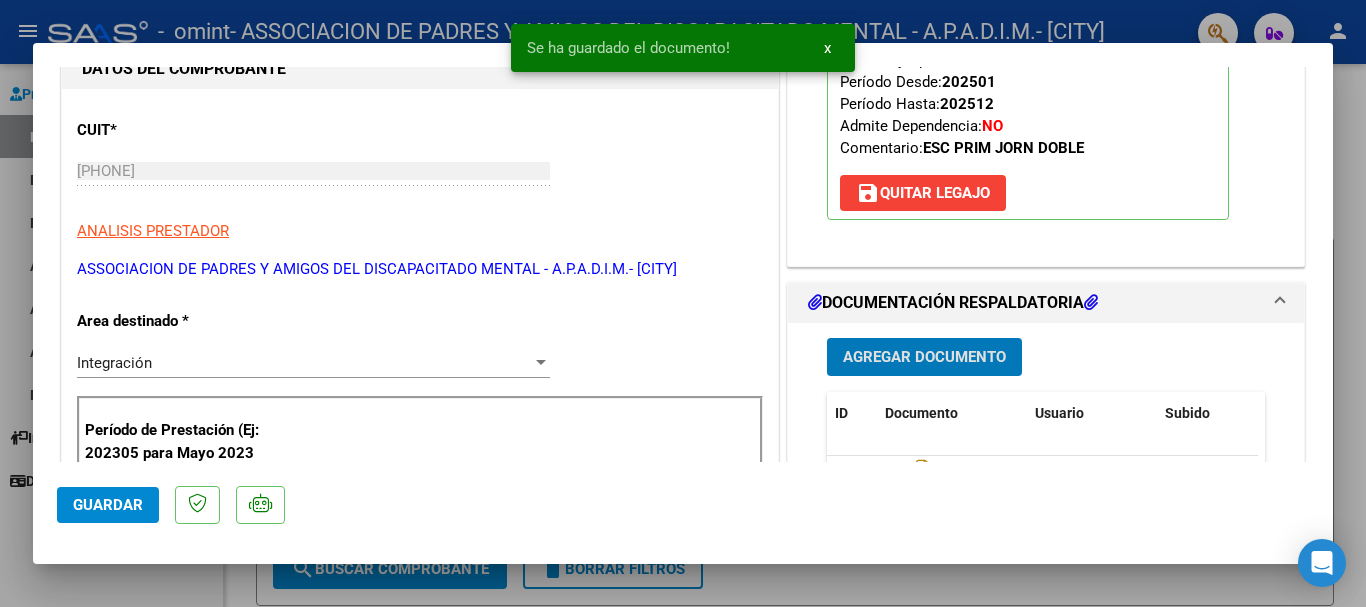 click on "Agregar Documento" at bounding box center [924, 358] 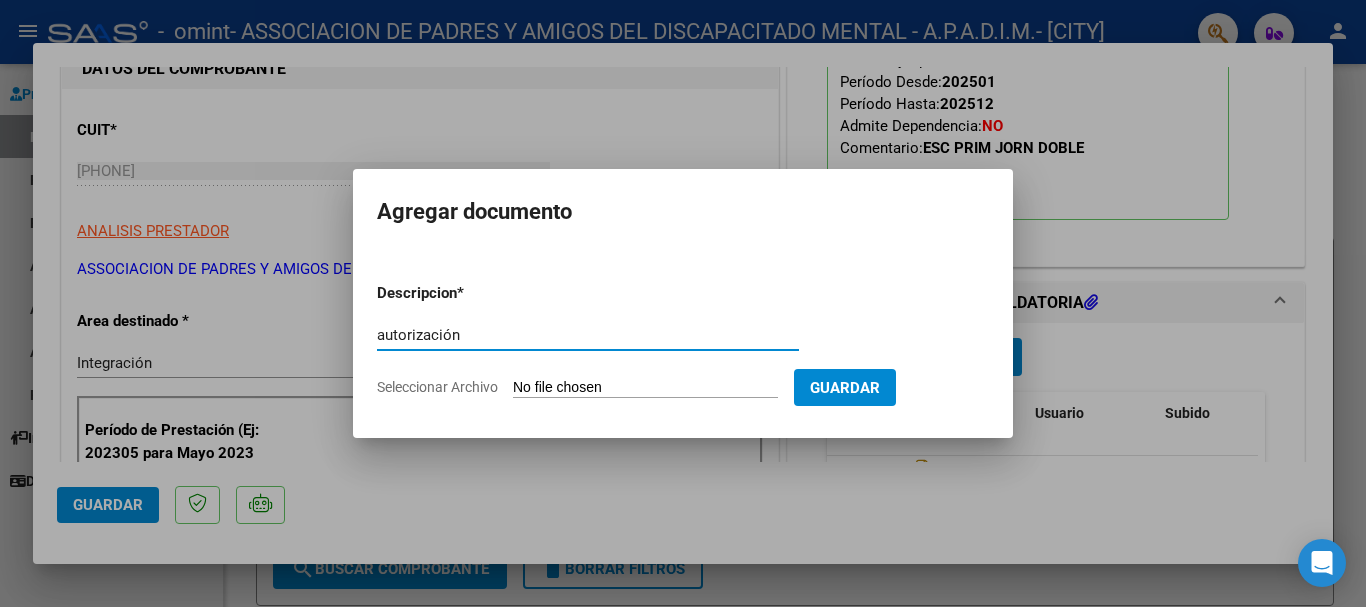 type on "autorización" 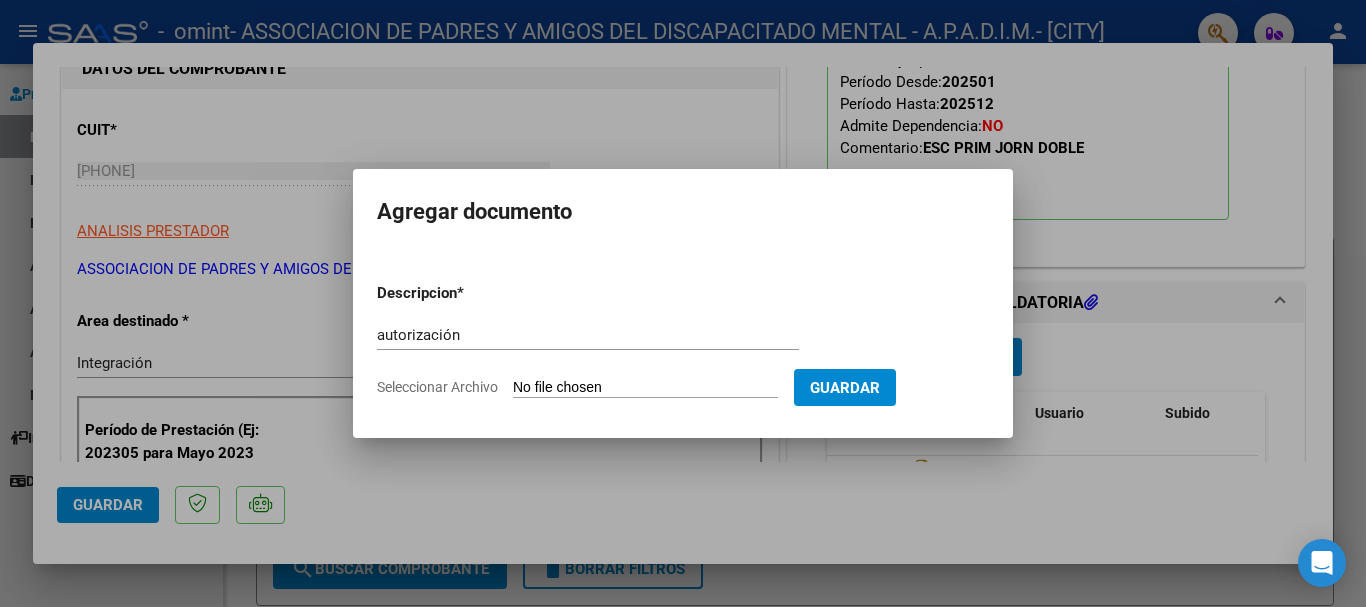 type on "C:\fakepath\AUT [LAST] [LAST] [FIRST] [FIRST] 2025.pdf" 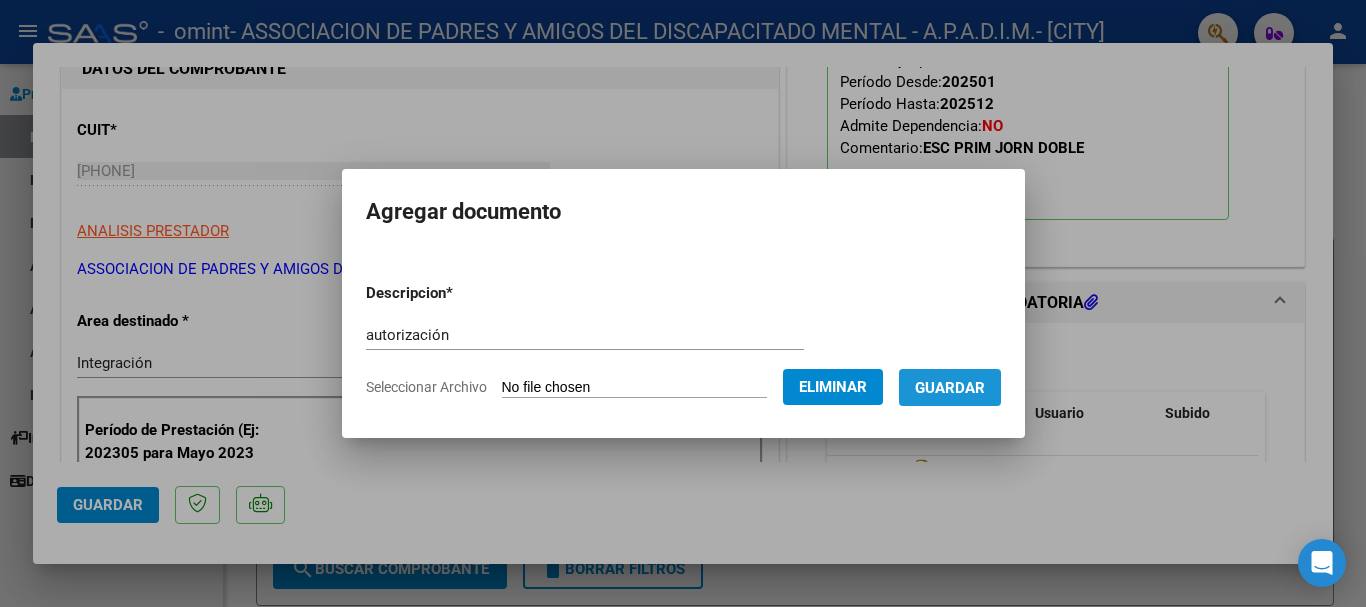 click on "Guardar" at bounding box center (950, 388) 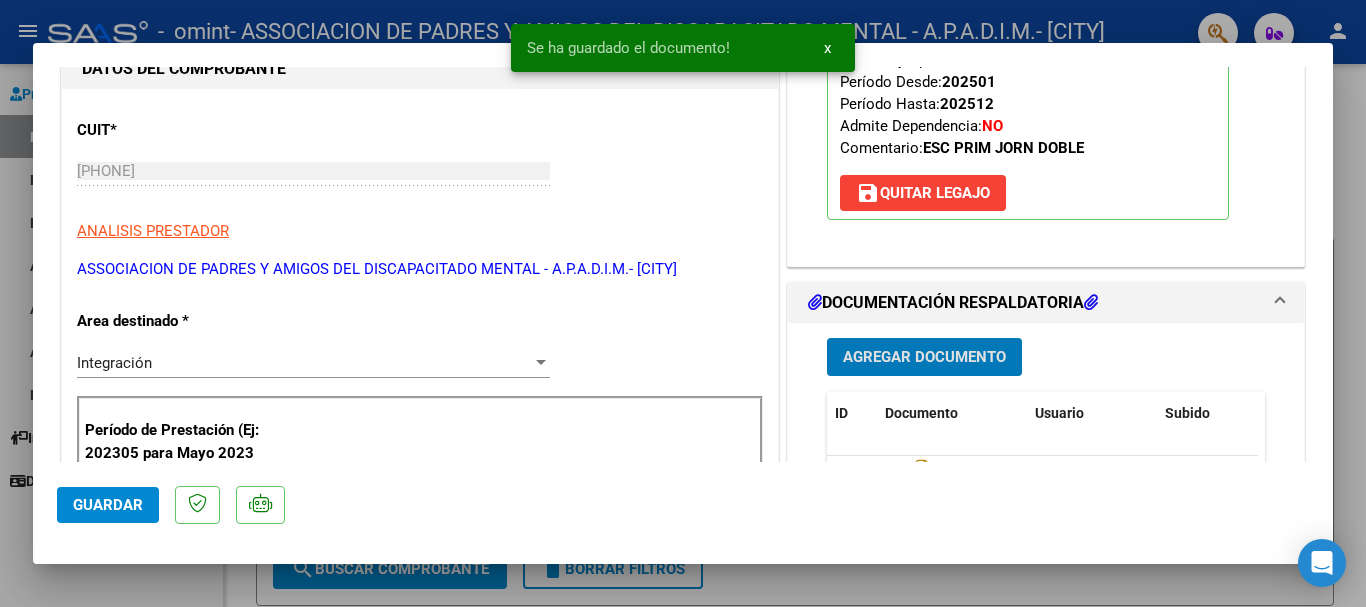 click on "Guardar" 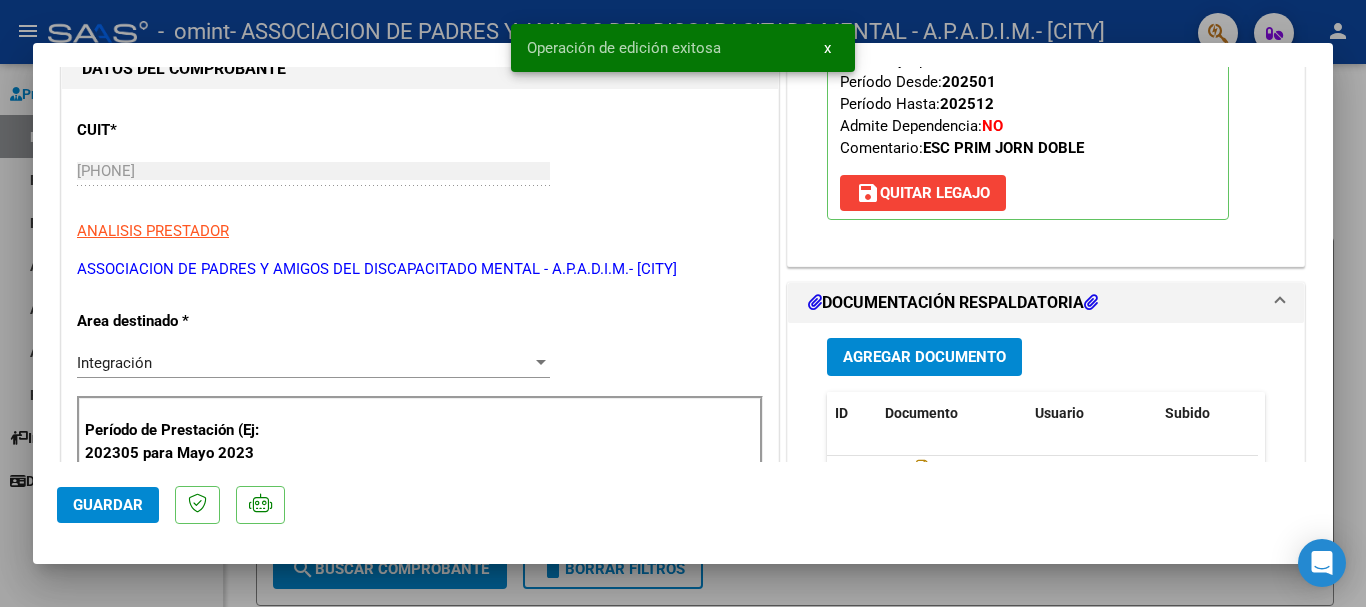 click at bounding box center (683, 303) 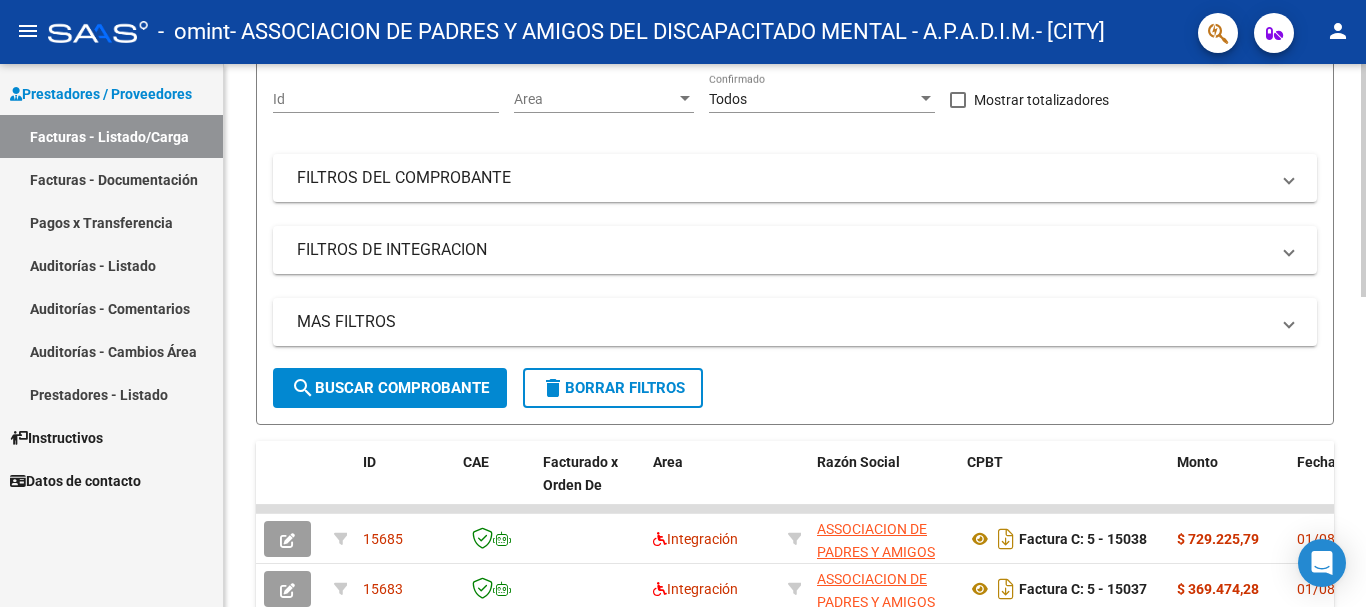 scroll, scrollTop: 0, scrollLeft: 0, axis: both 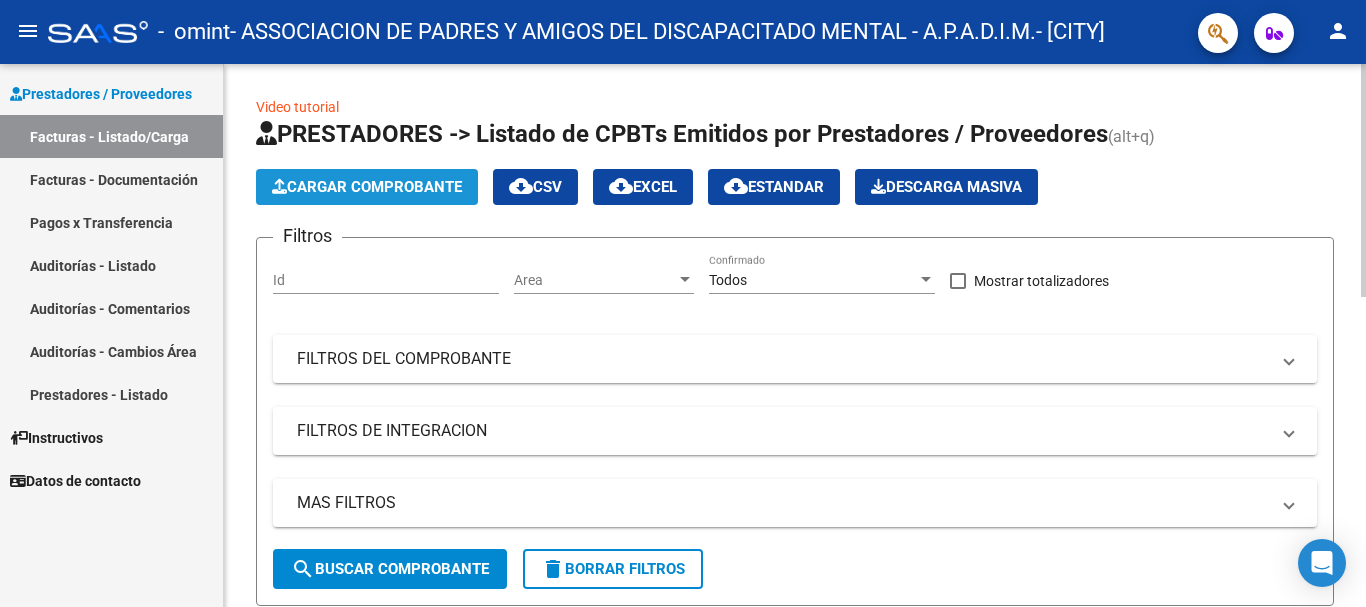 click on "Cargar Comprobante" 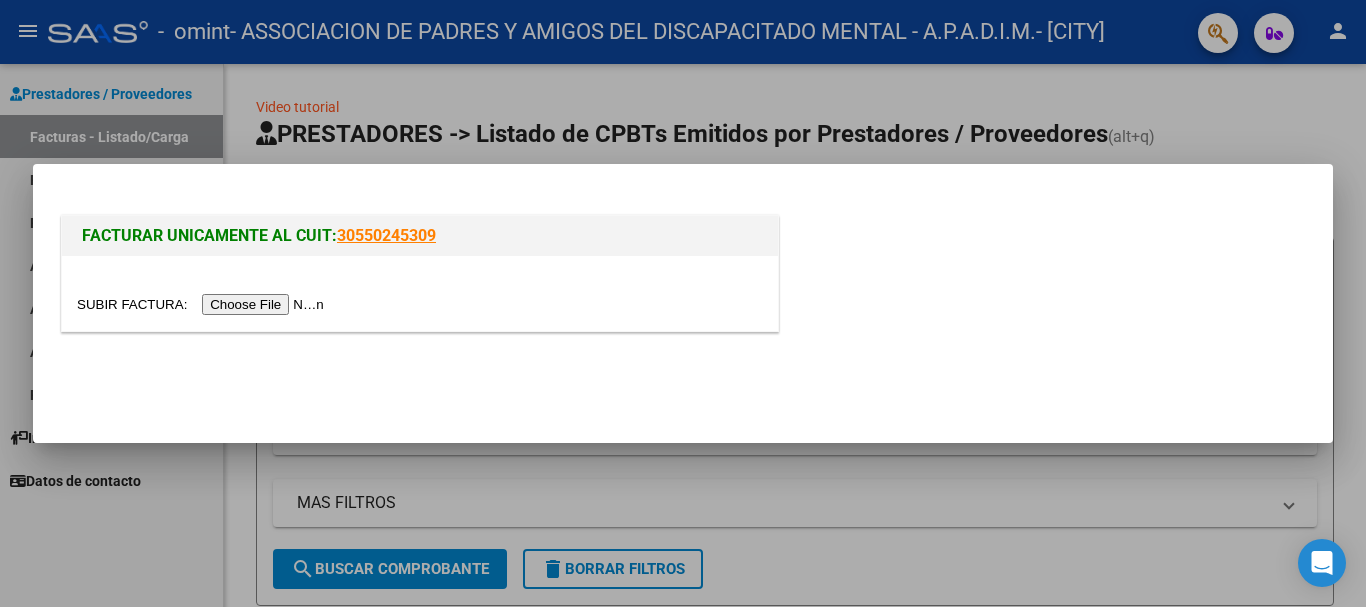 click at bounding box center [203, 304] 